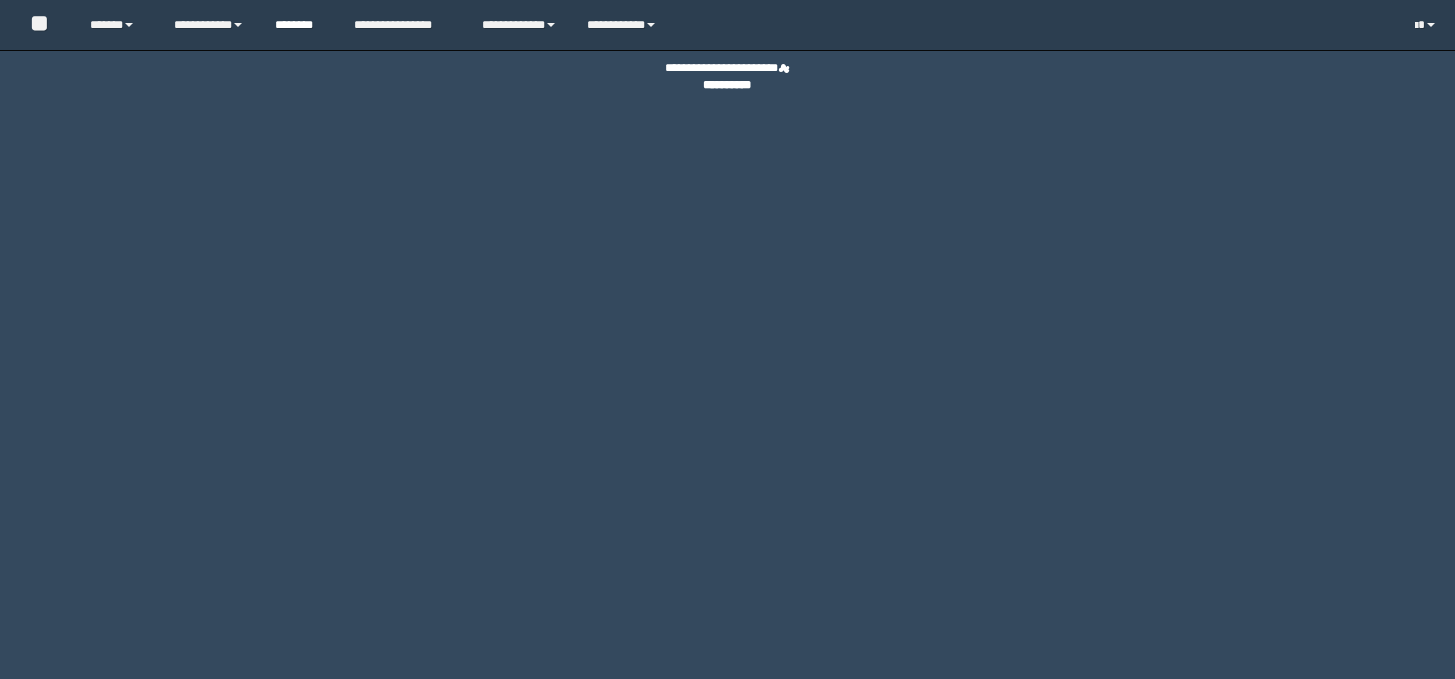 scroll, scrollTop: 0, scrollLeft: 0, axis: both 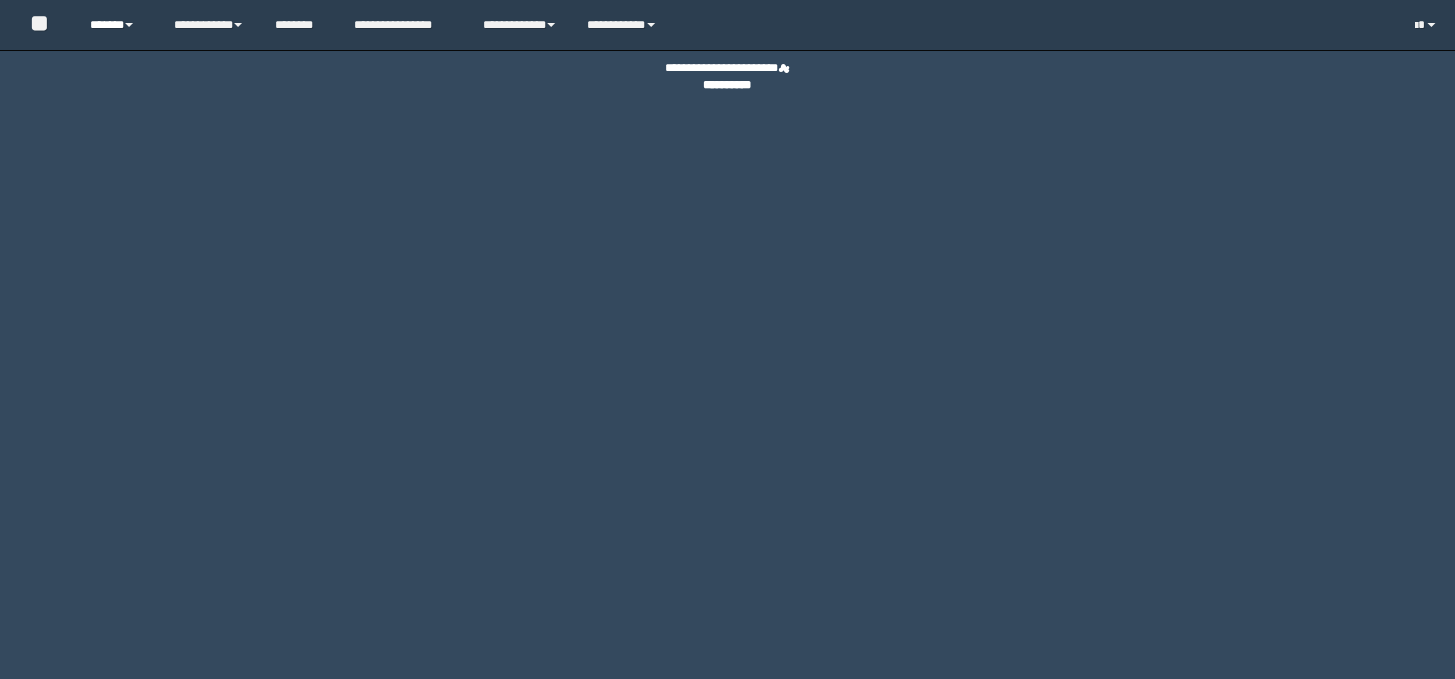 click on "******" at bounding box center [117, 25] 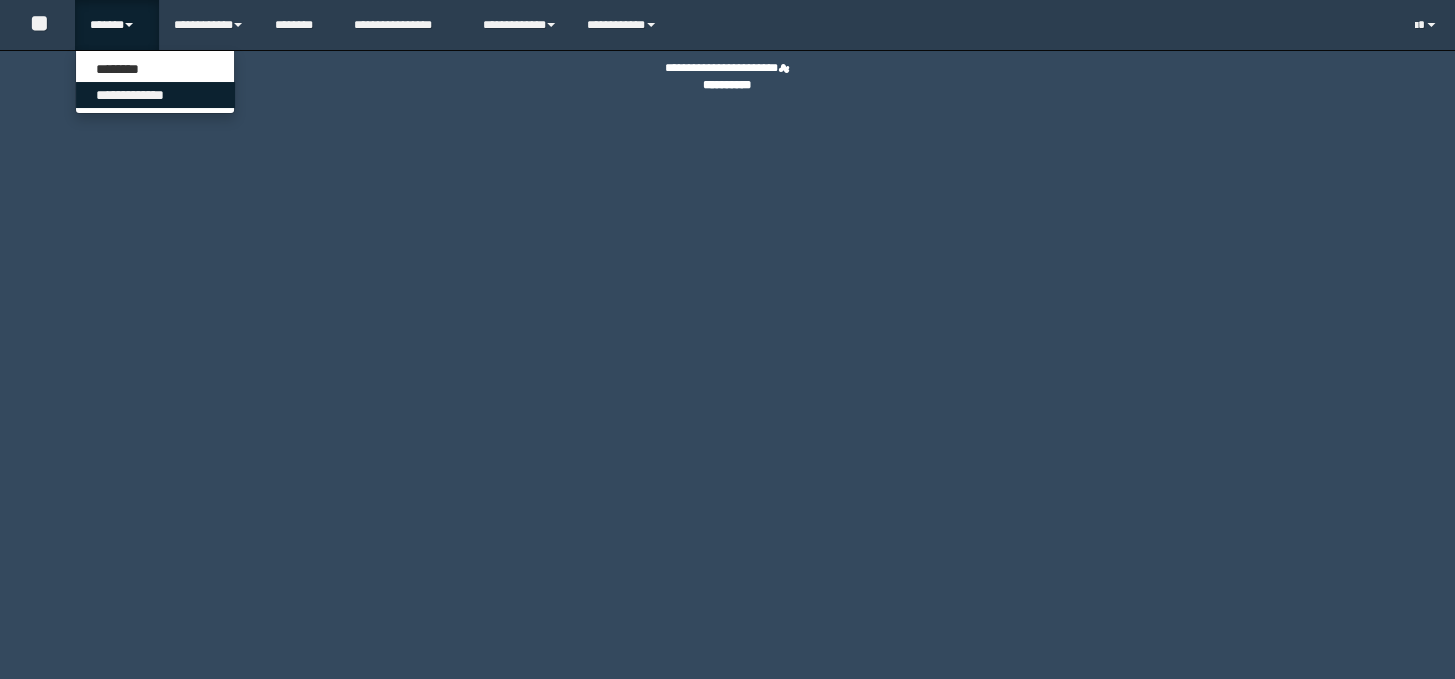 scroll, scrollTop: 0, scrollLeft: 0, axis: both 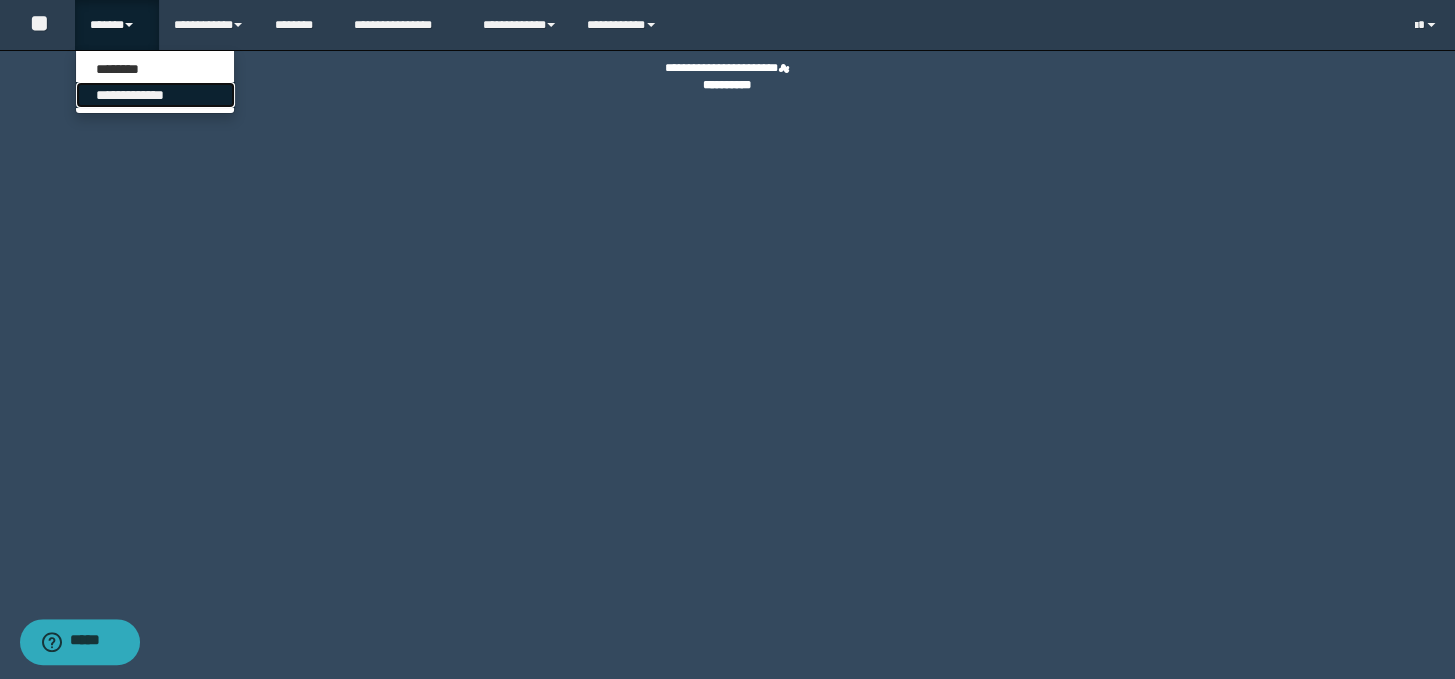 click on "**********" at bounding box center (155, 95) 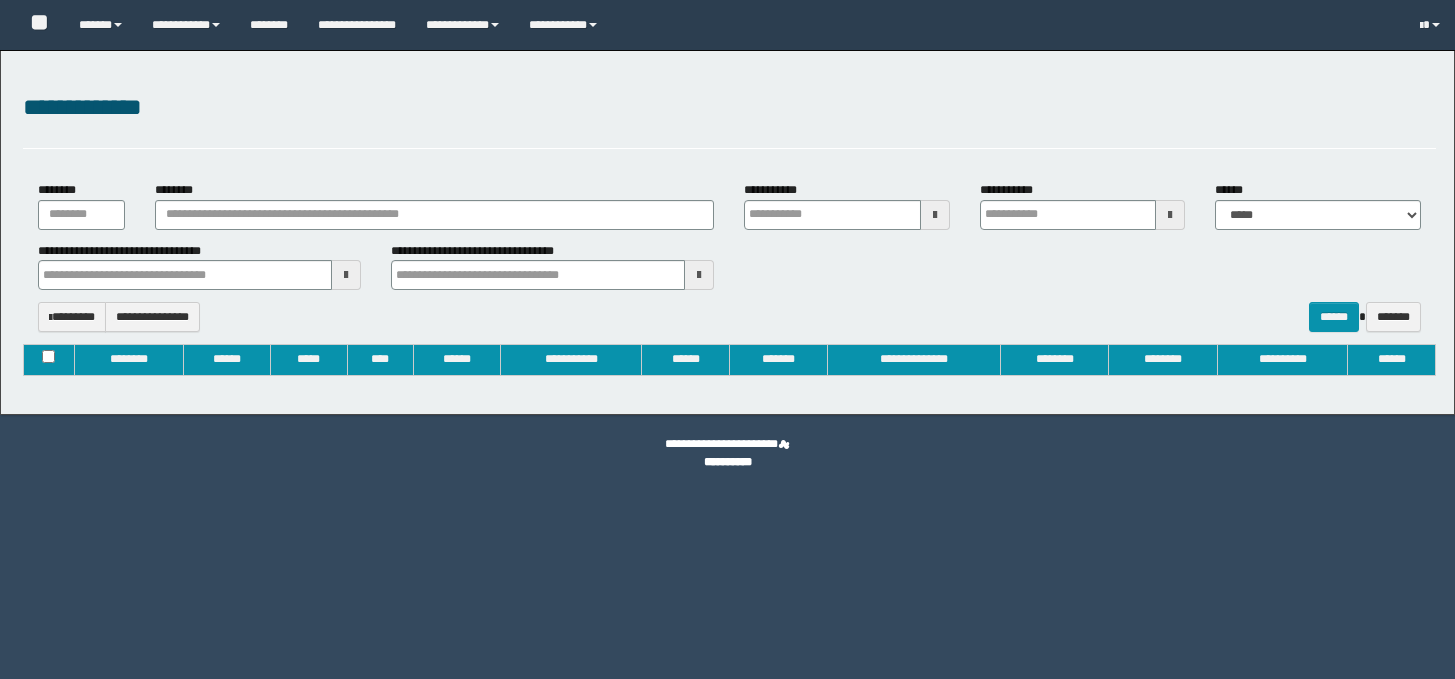 type on "**********" 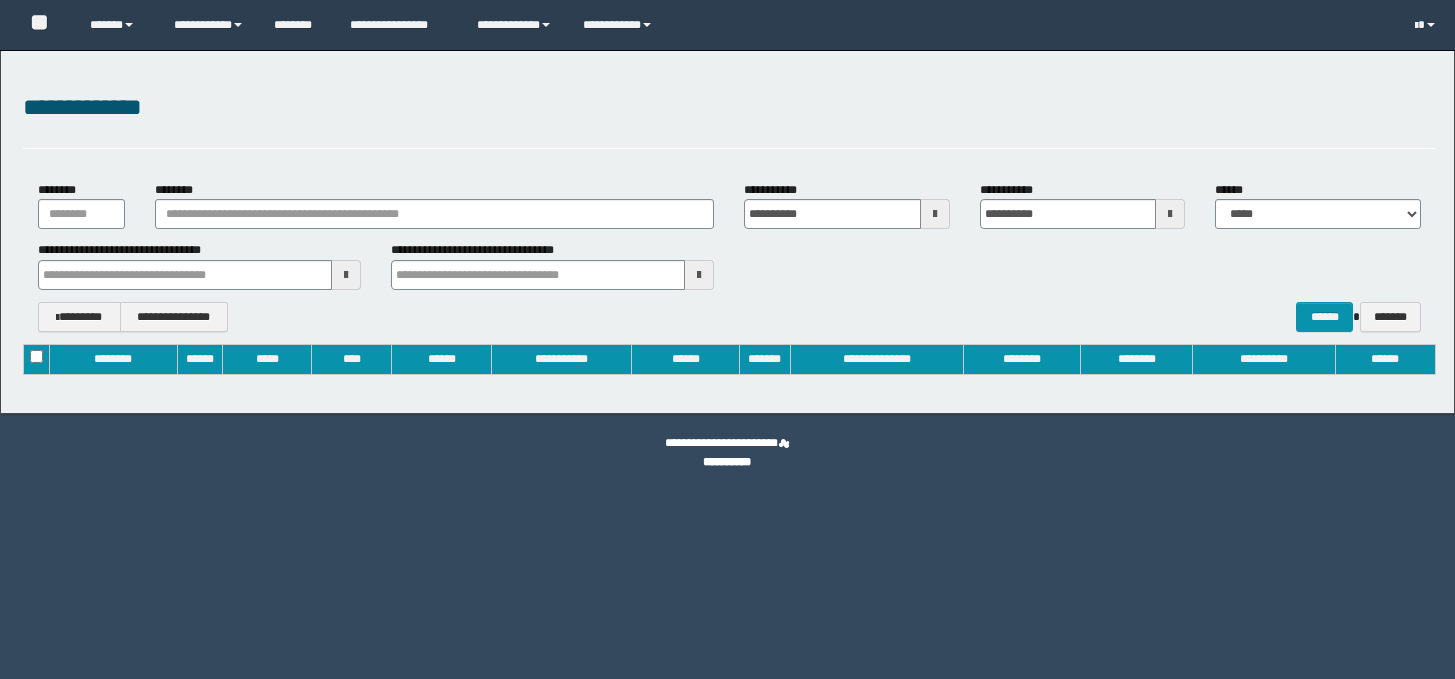 scroll, scrollTop: 0, scrollLeft: 0, axis: both 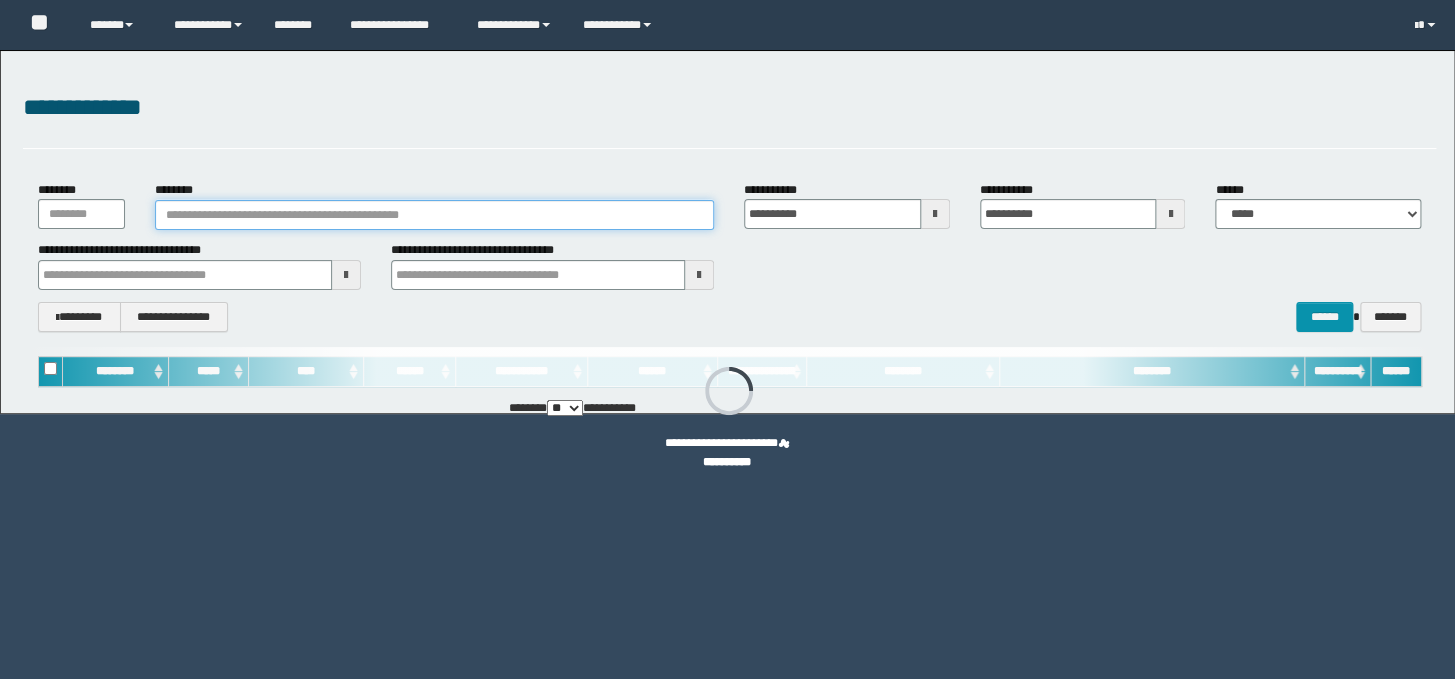 click on "********" at bounding box center [434, 215] 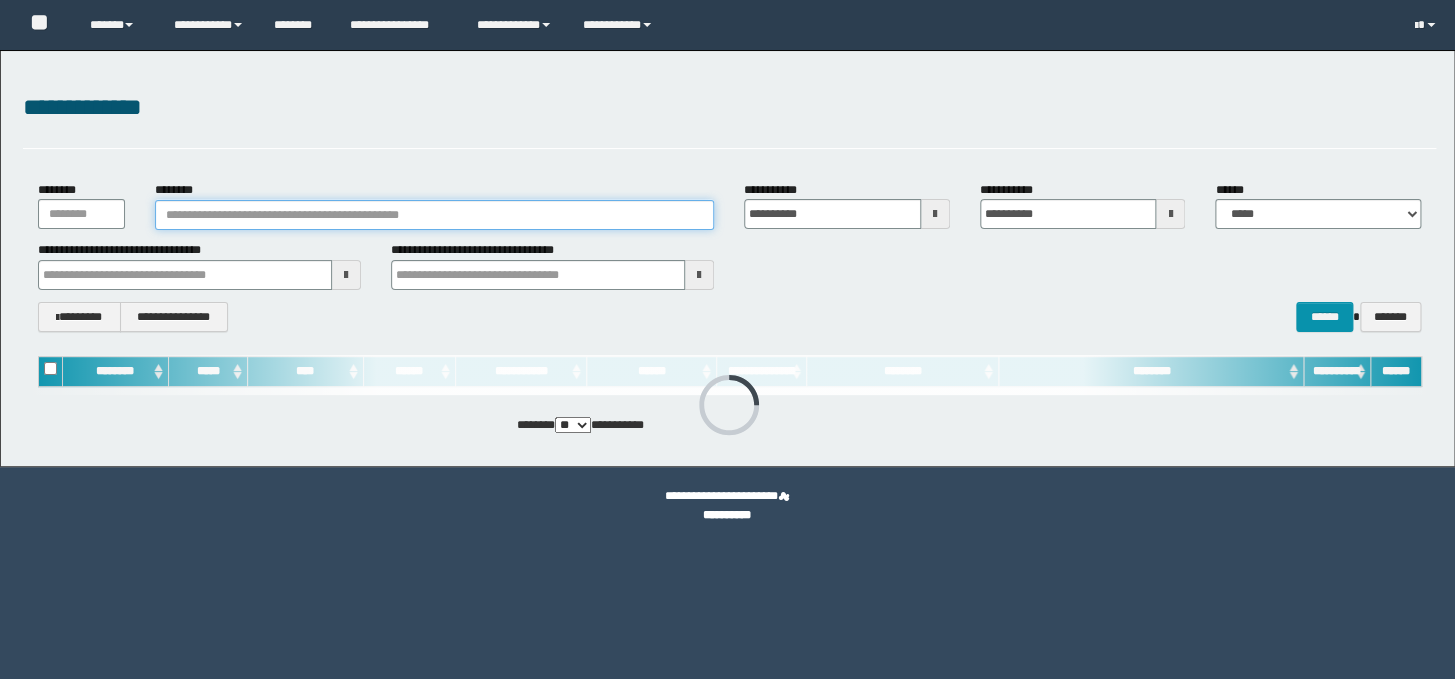 scroll, scrollTop: 0, scrollLeft: 0, axis: both 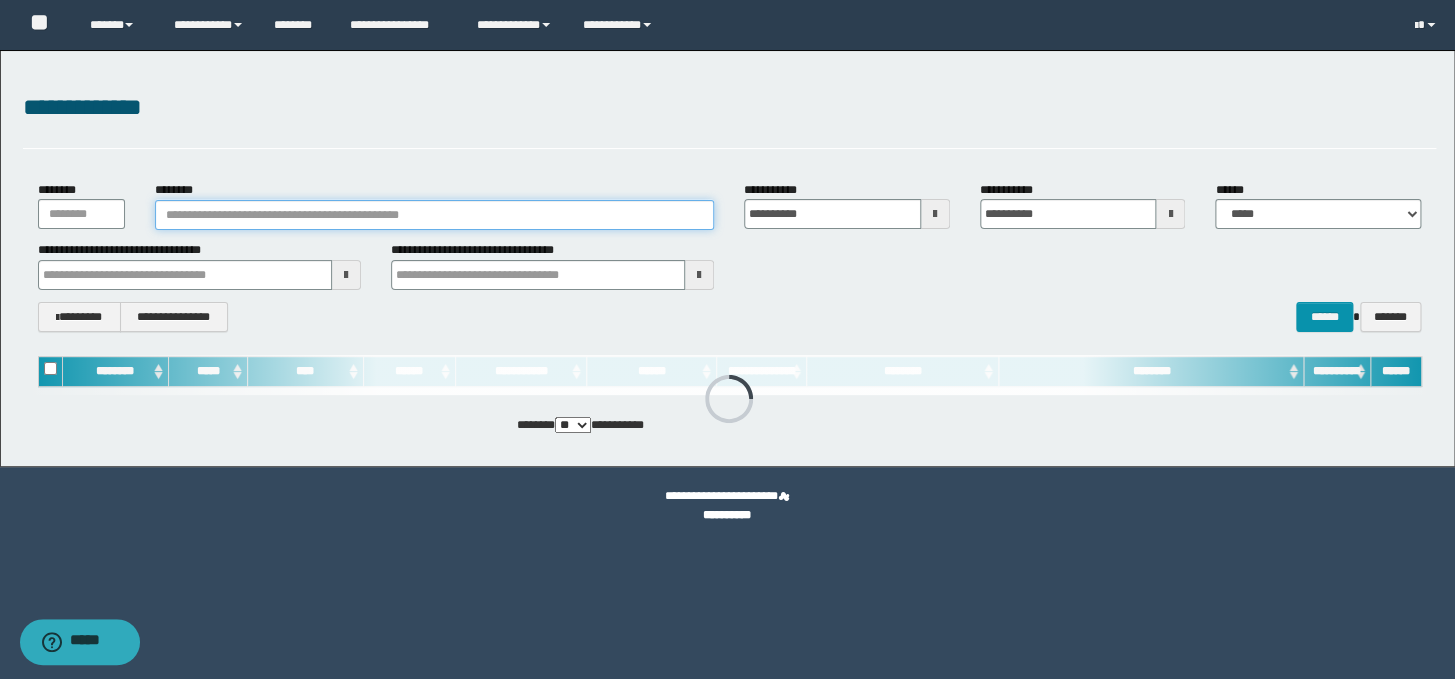 paste on "**********" 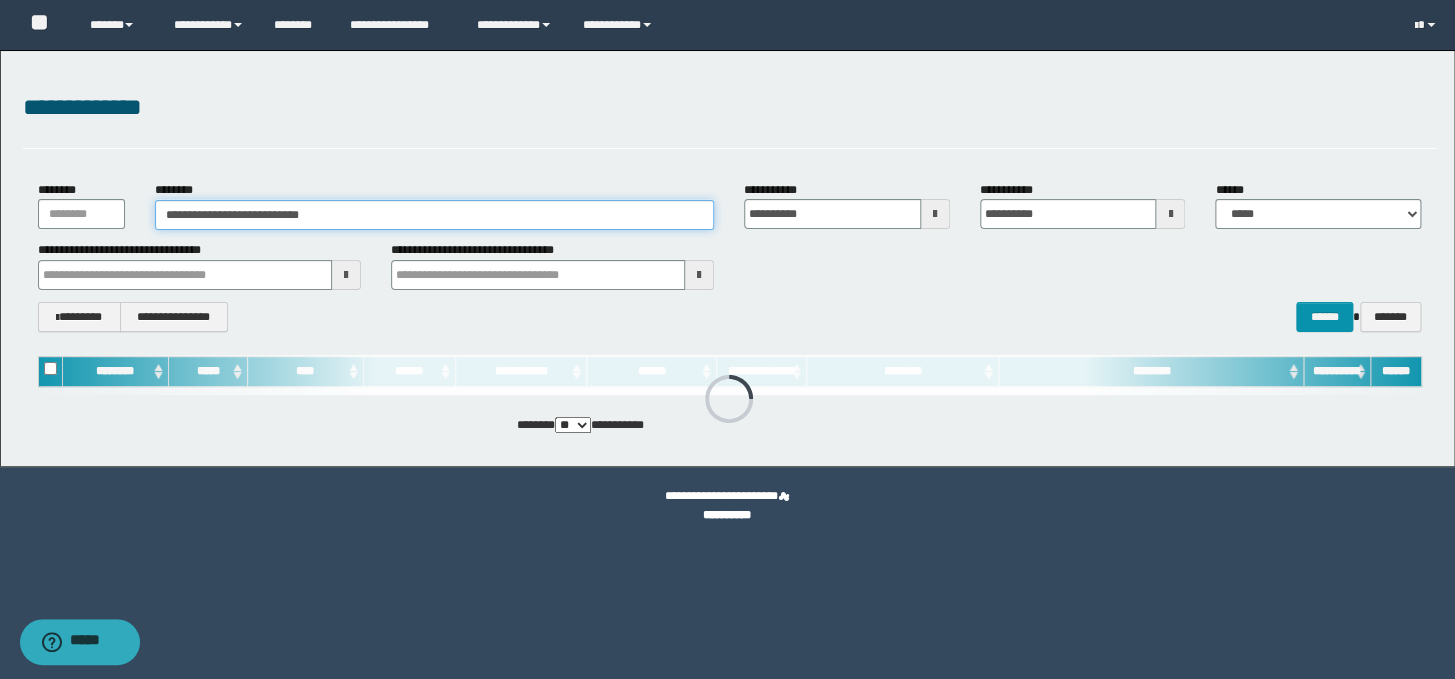 type 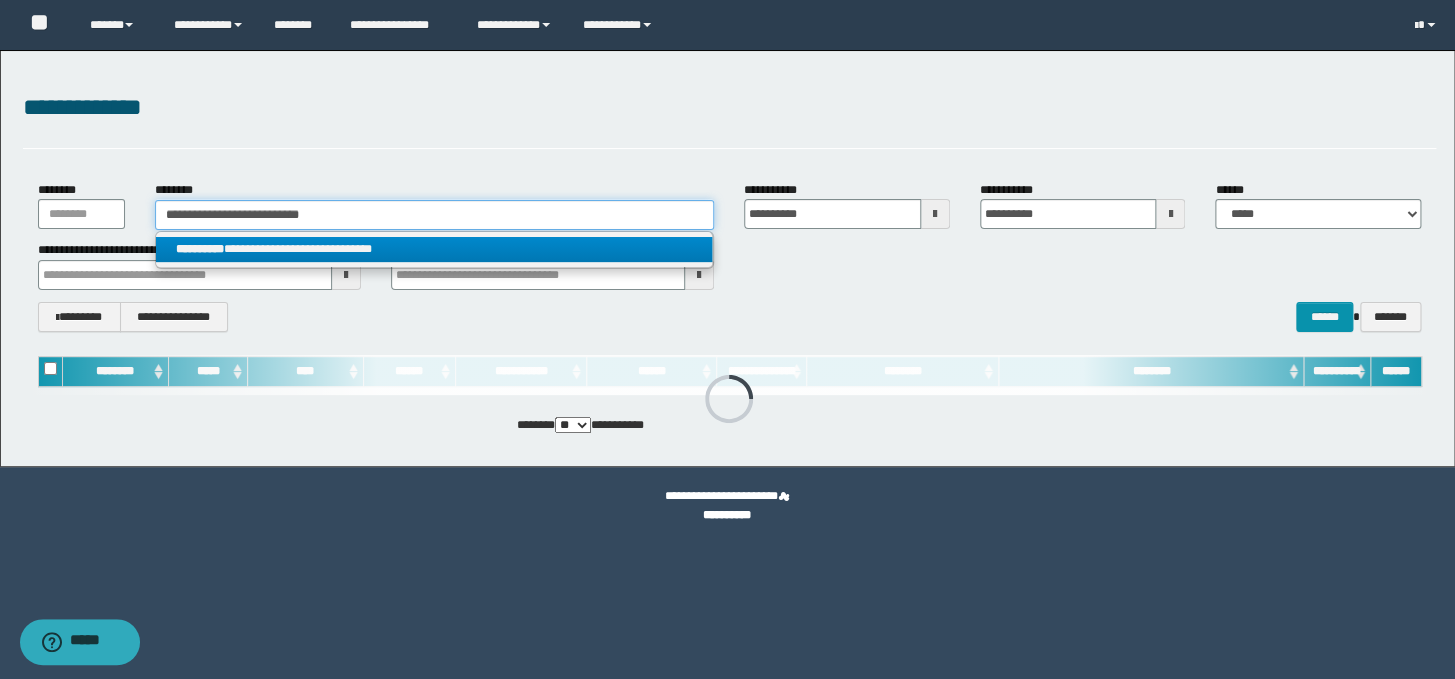 type on "**********" 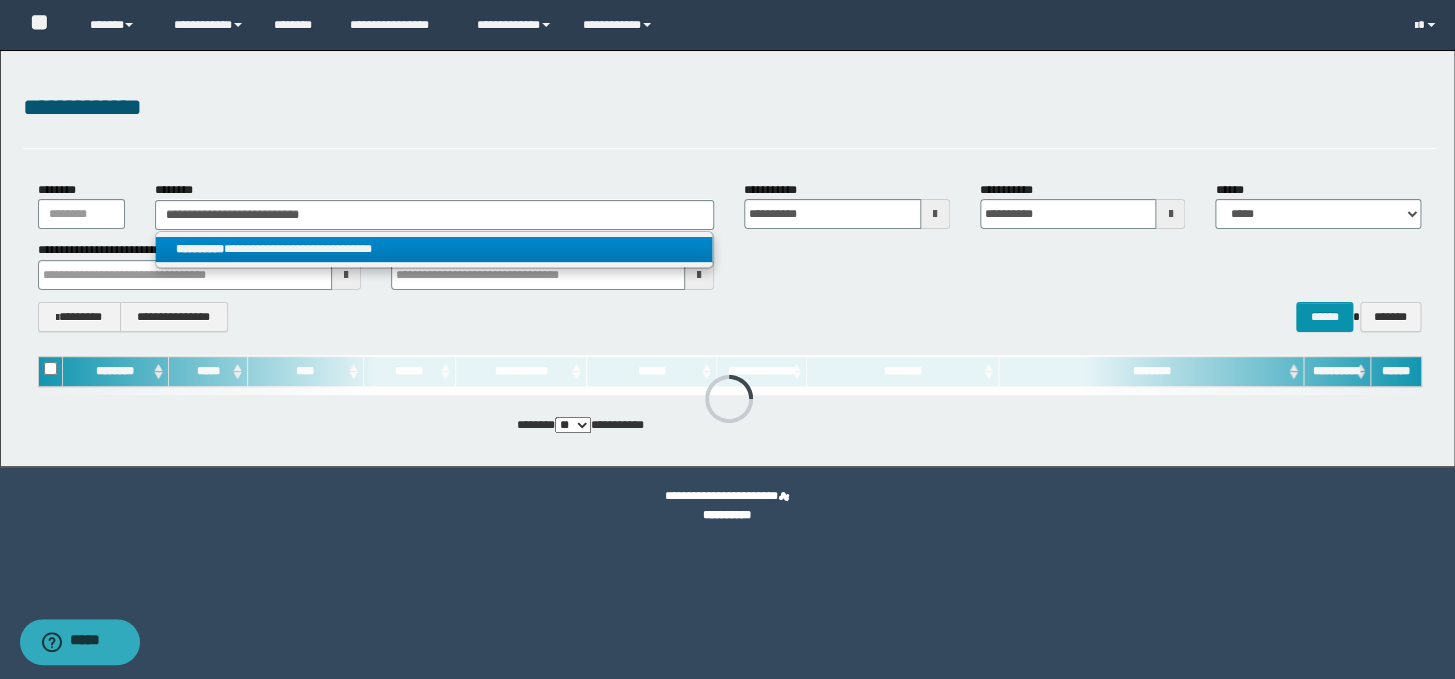 click on "**********" at bounding box center [434, 249] 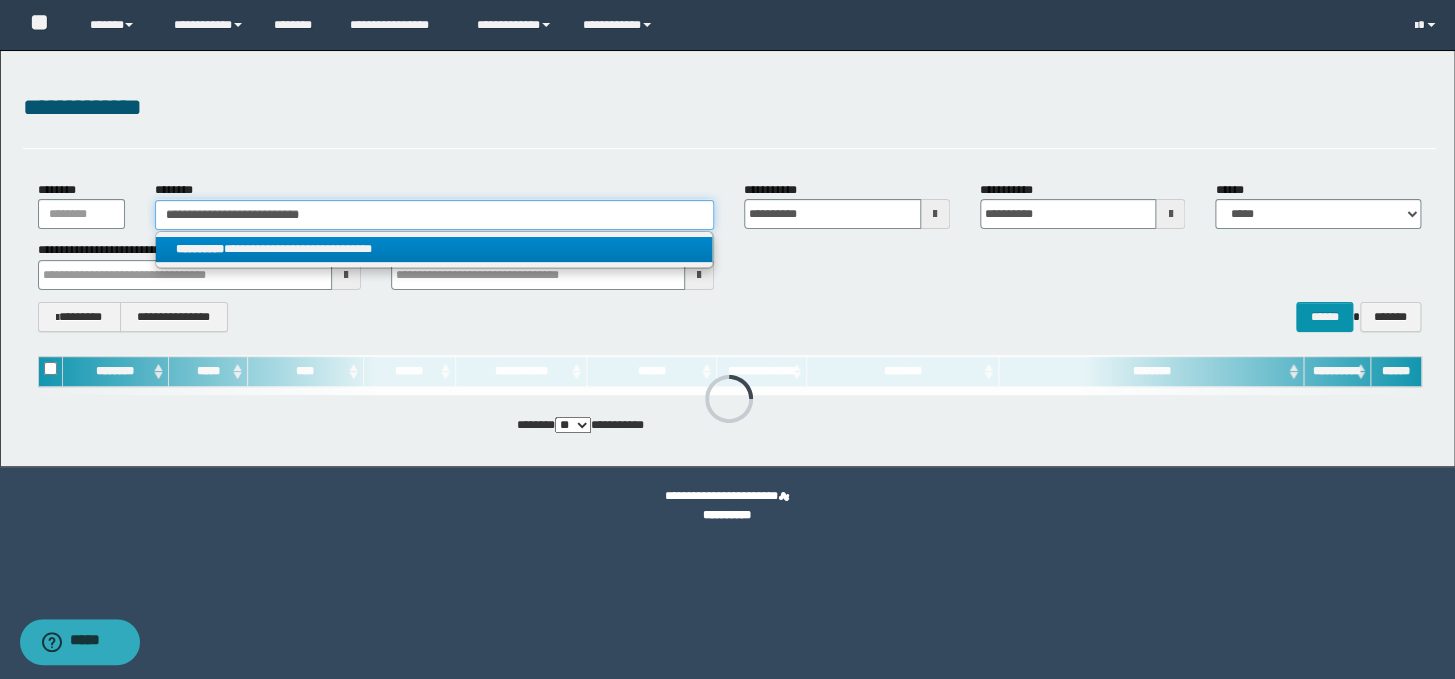 type 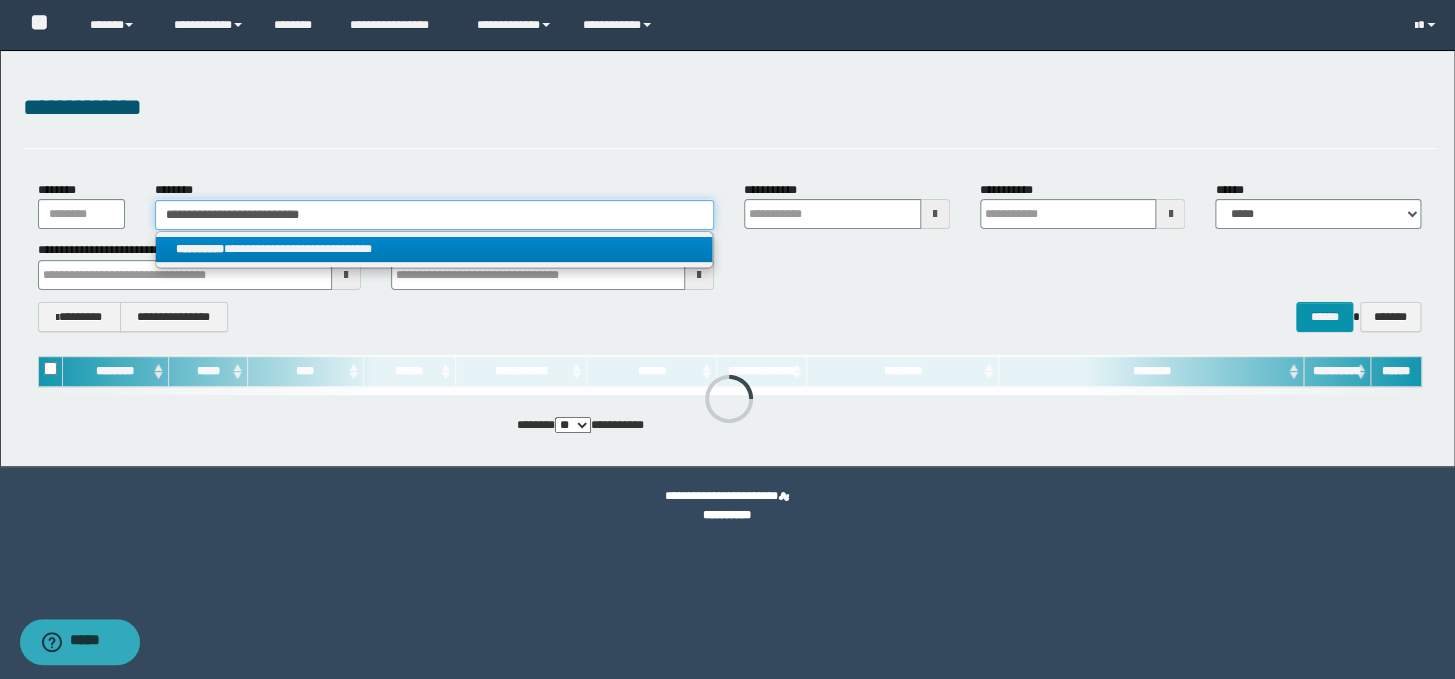 type 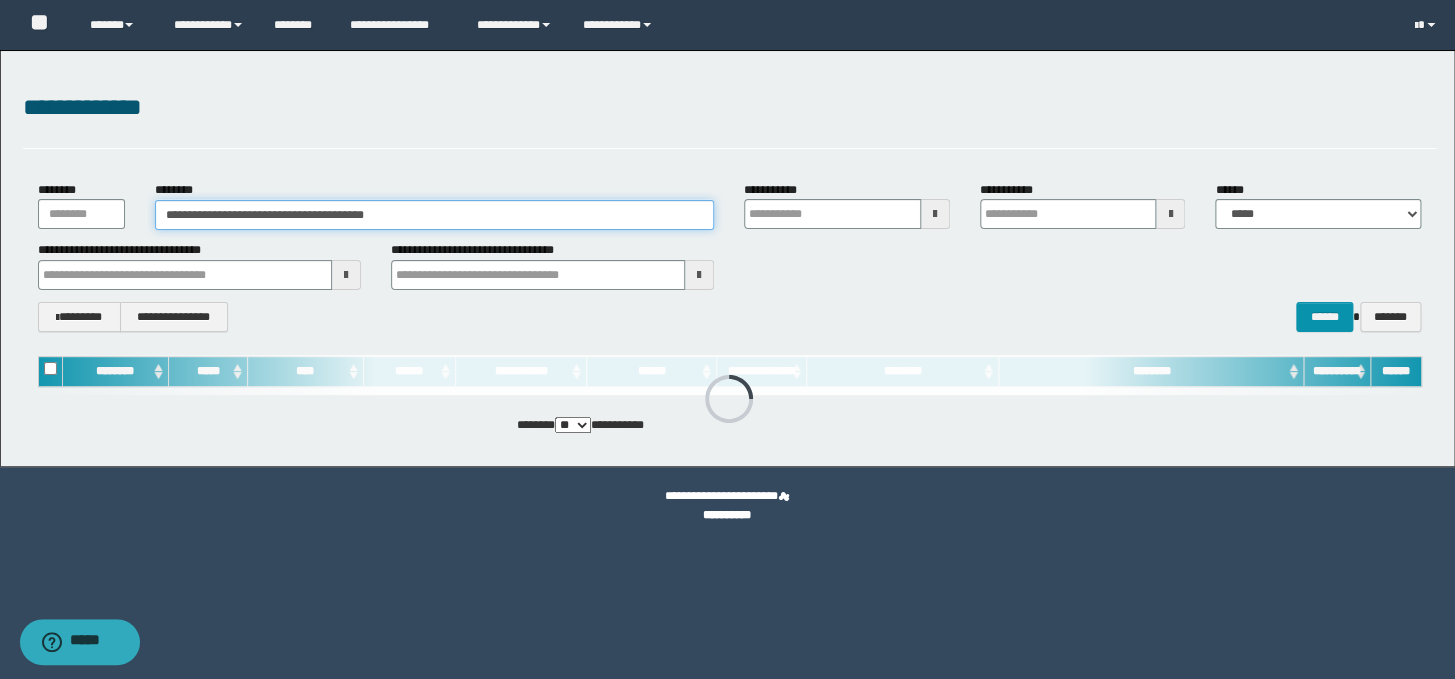 type 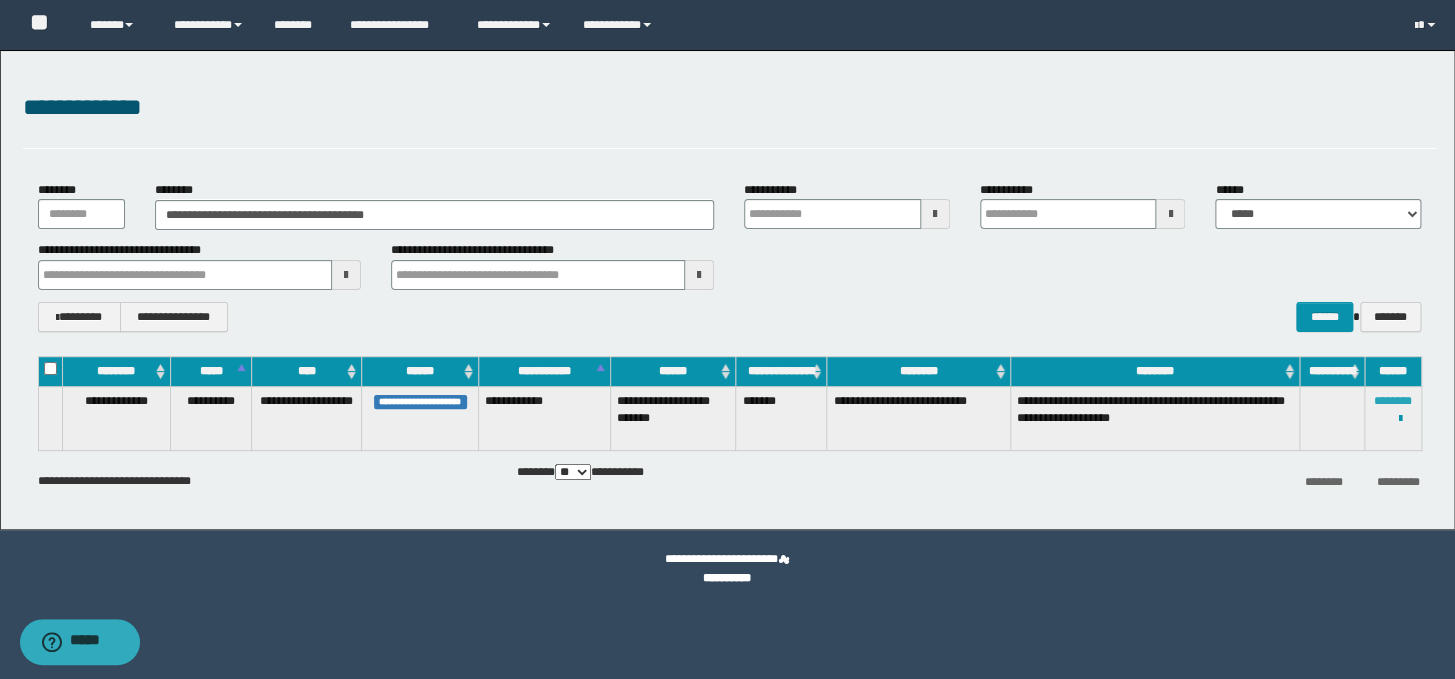 click on "********" at bounding box center [1393, 401] 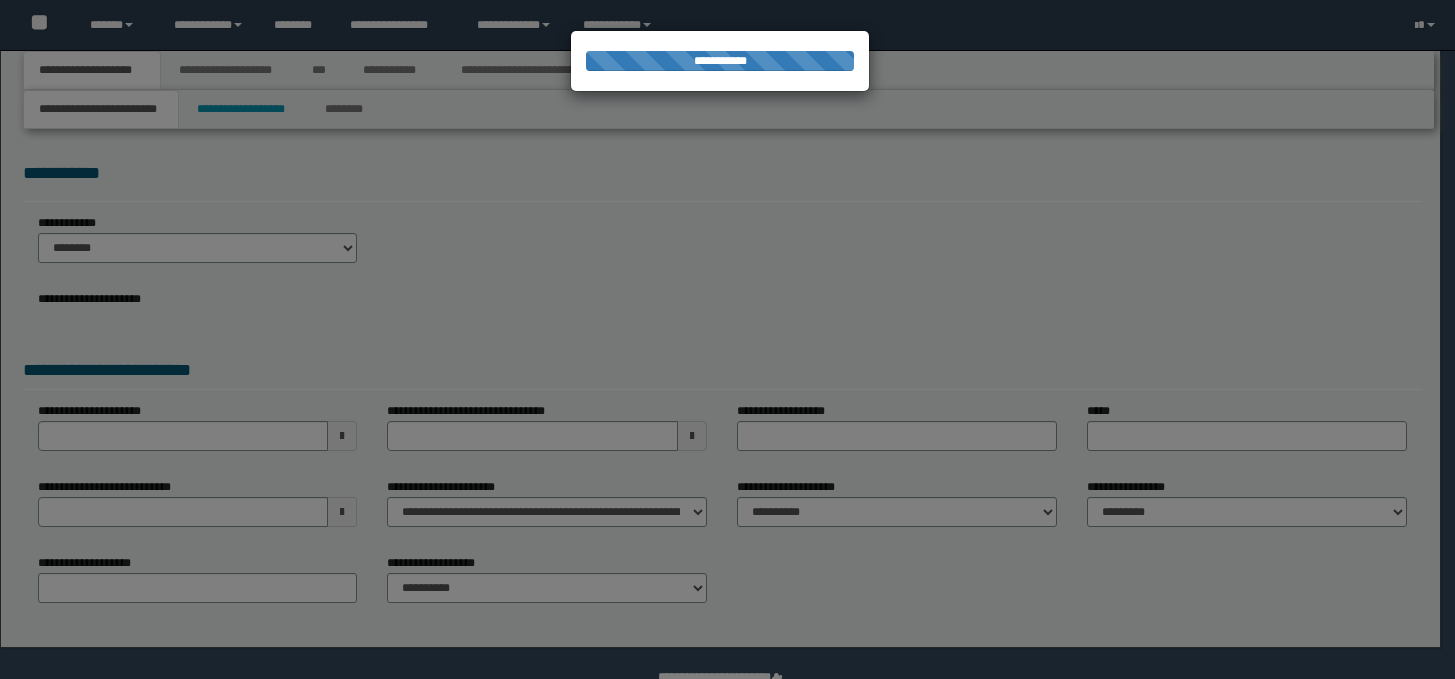 scroll, scrollTop: 0, scrollLeft: 0, axis: both 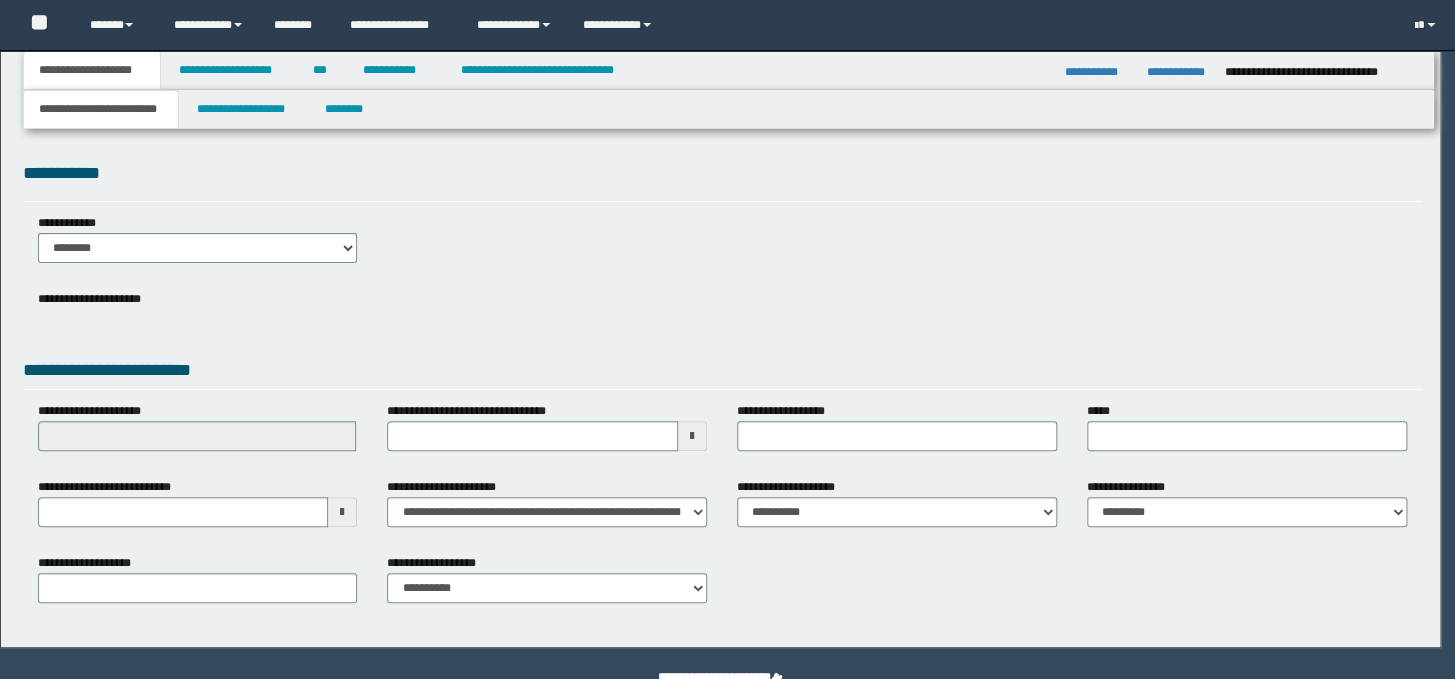 click at bounding box center (727, 339) 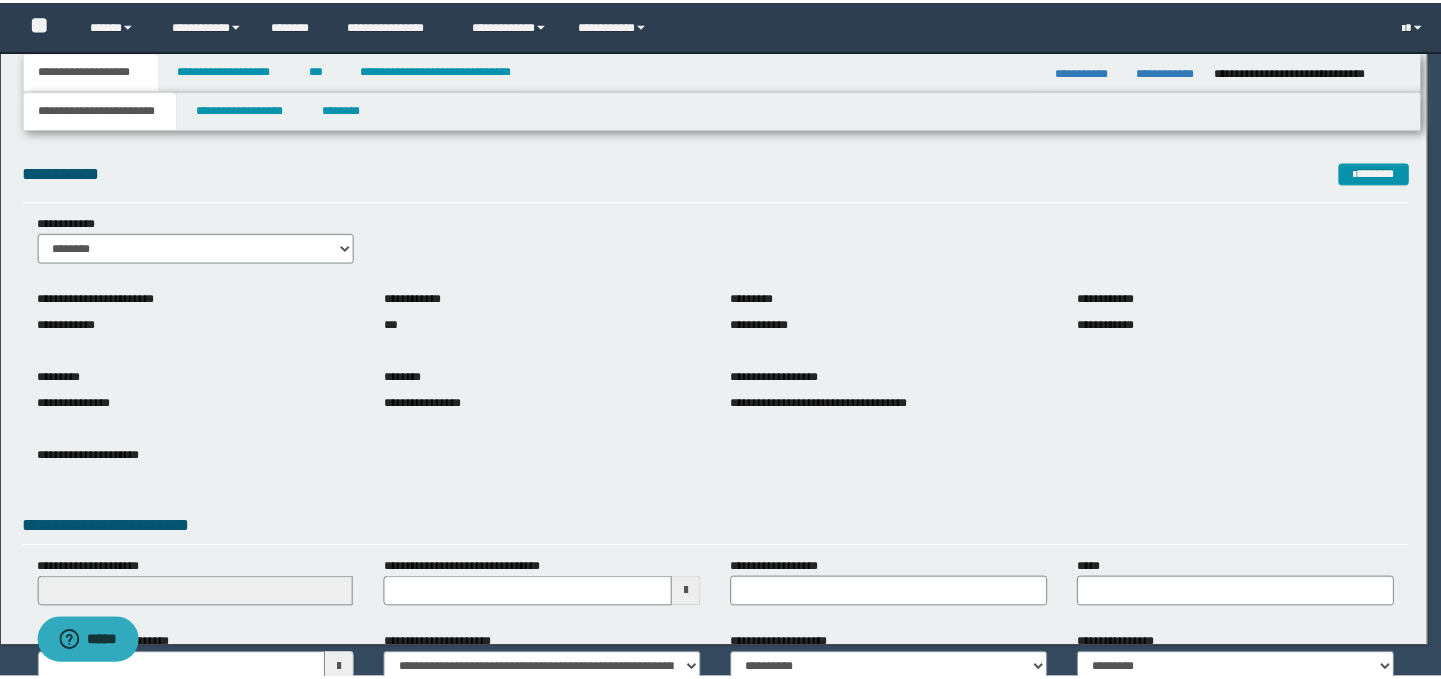 scroll, scrollTop: 0, scrollLeft: 0, axis: both 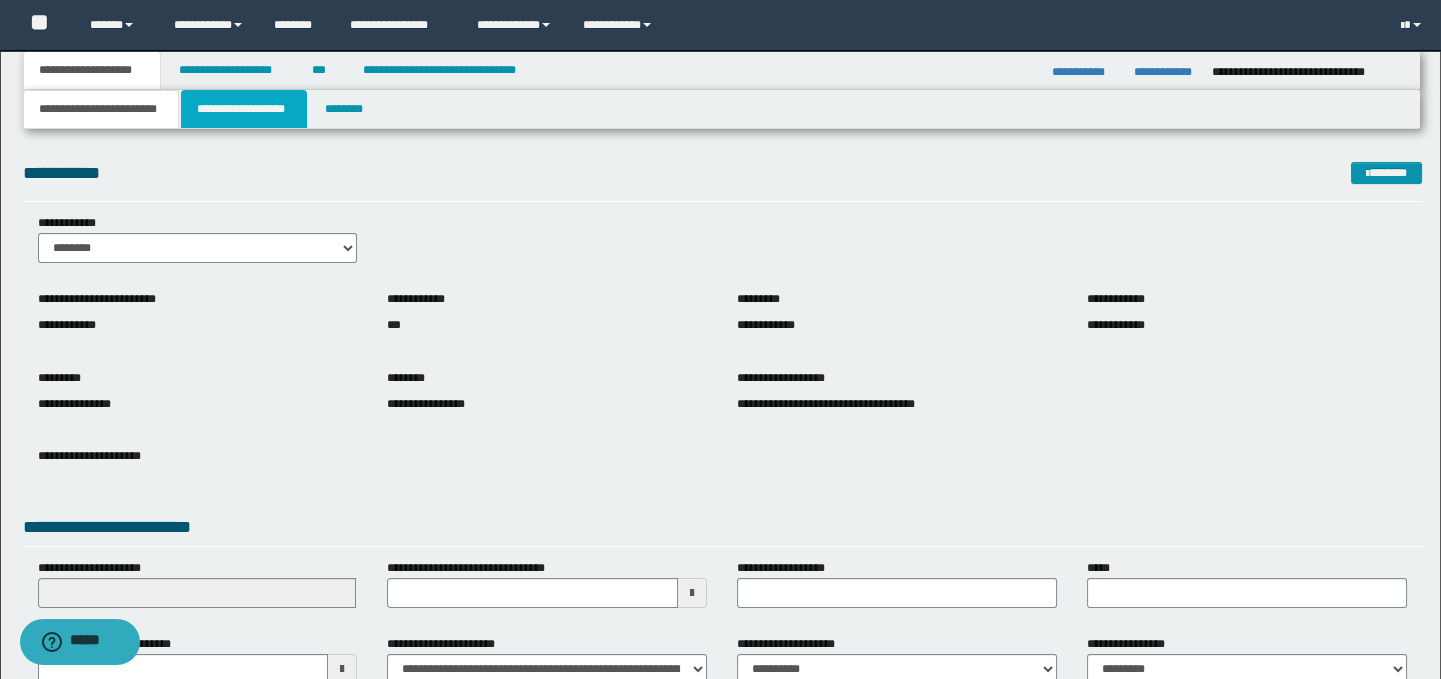 click on "**********" at bounding box center (244, 109) 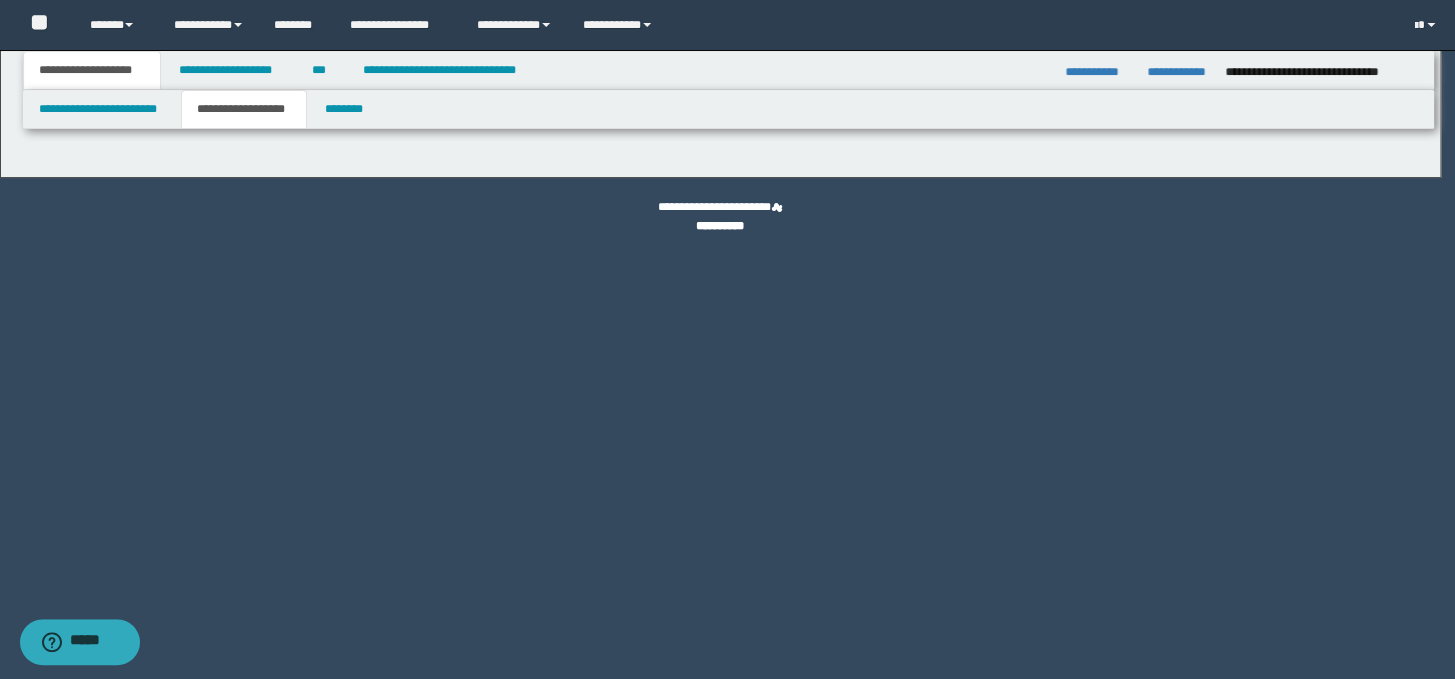 type on "*******" 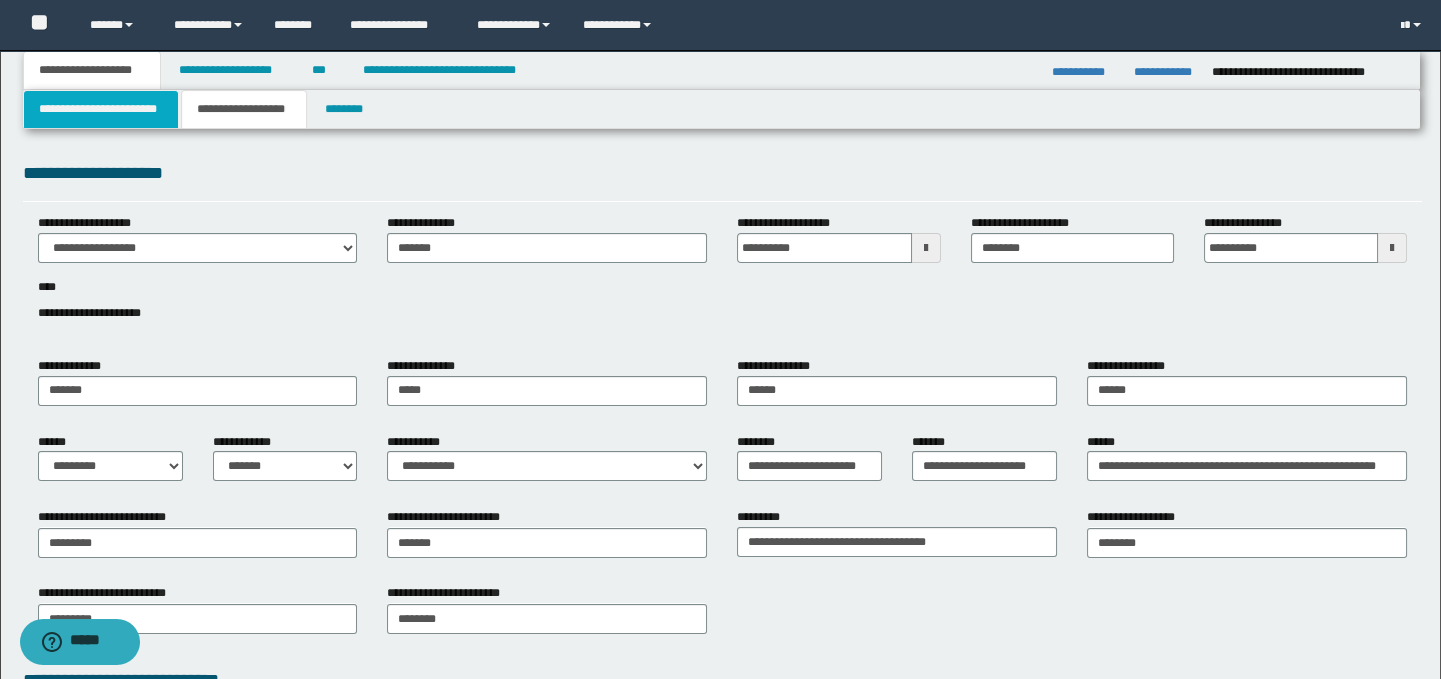 click on "**********" at bounding box center [101, 109] 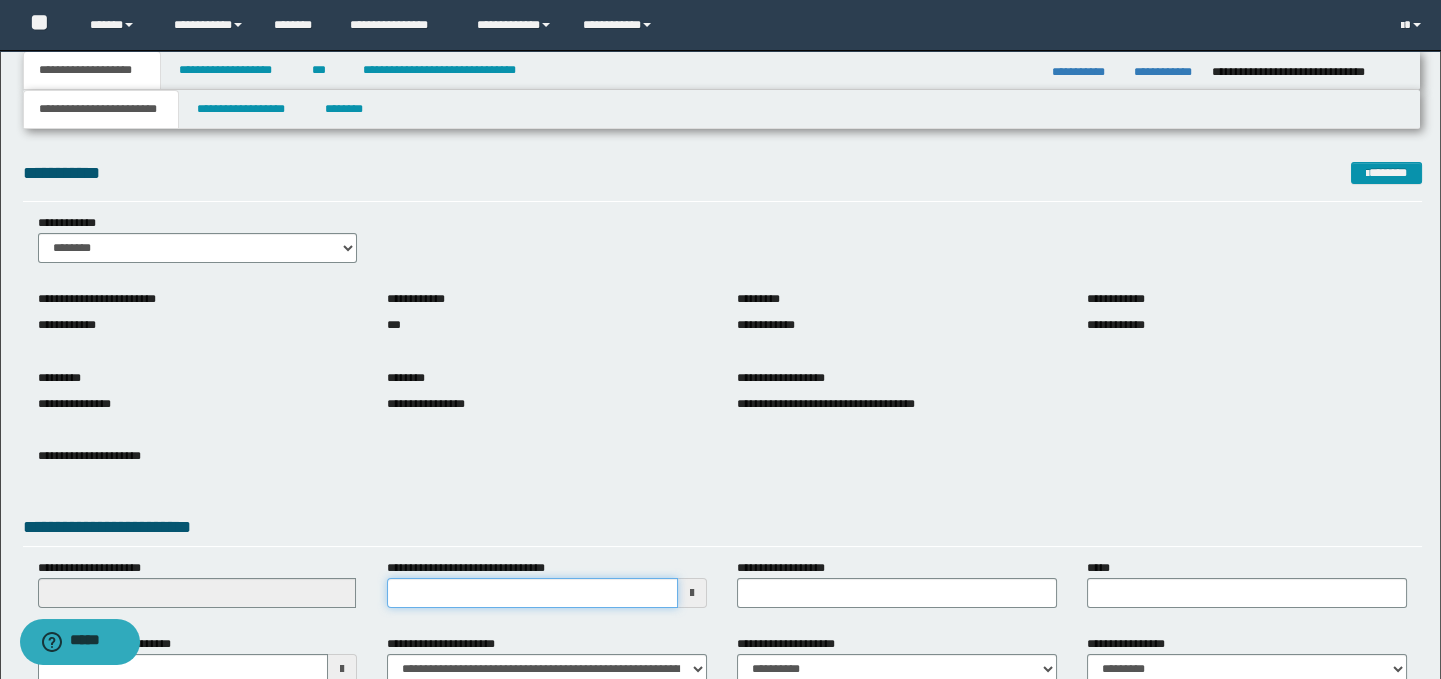 click on "**********" at bounding box center [532, 593] 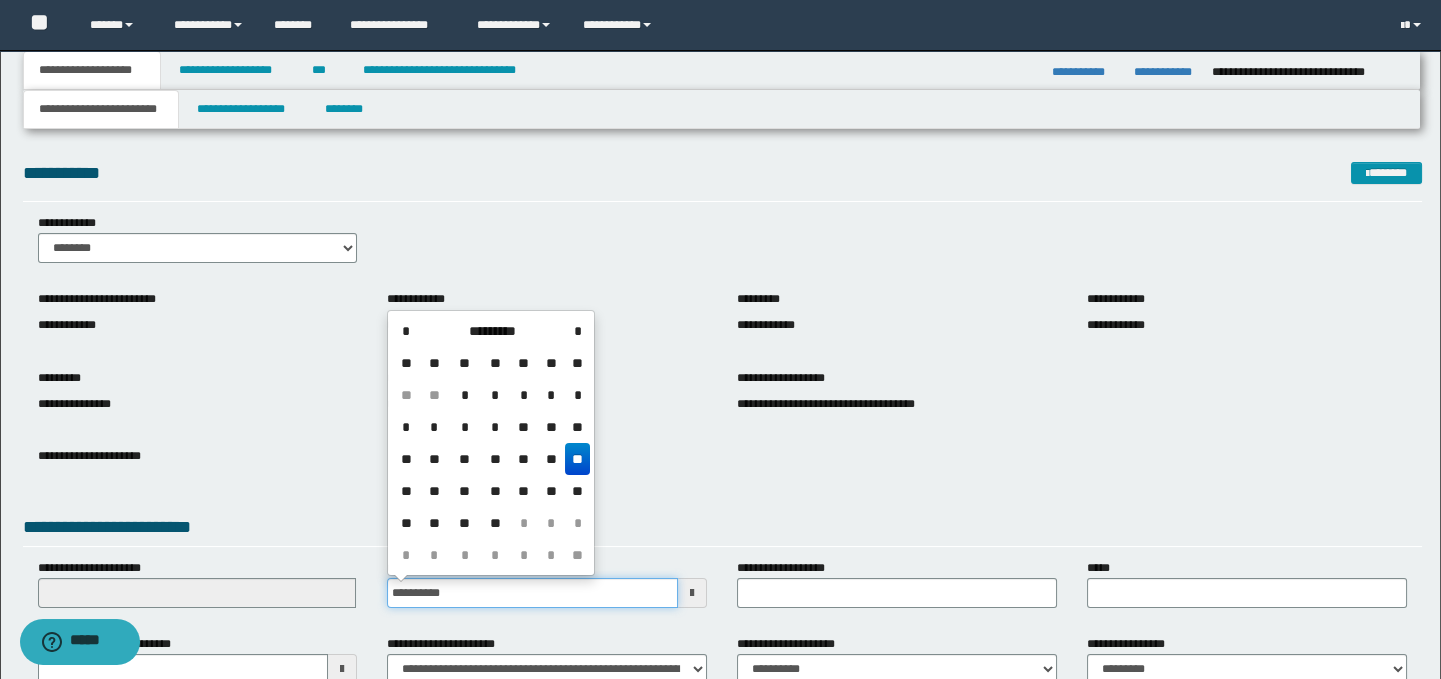 type on "**********" 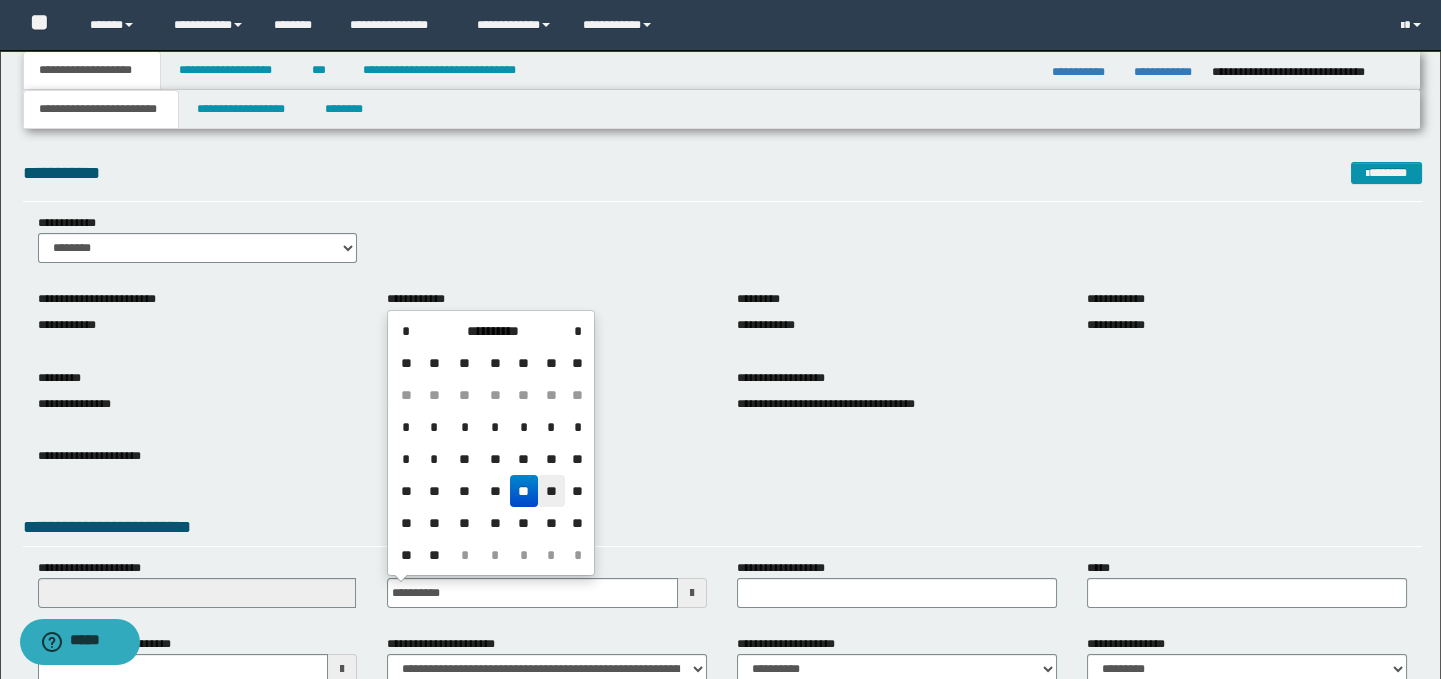 click on "**" at bounding box center [552, 491] 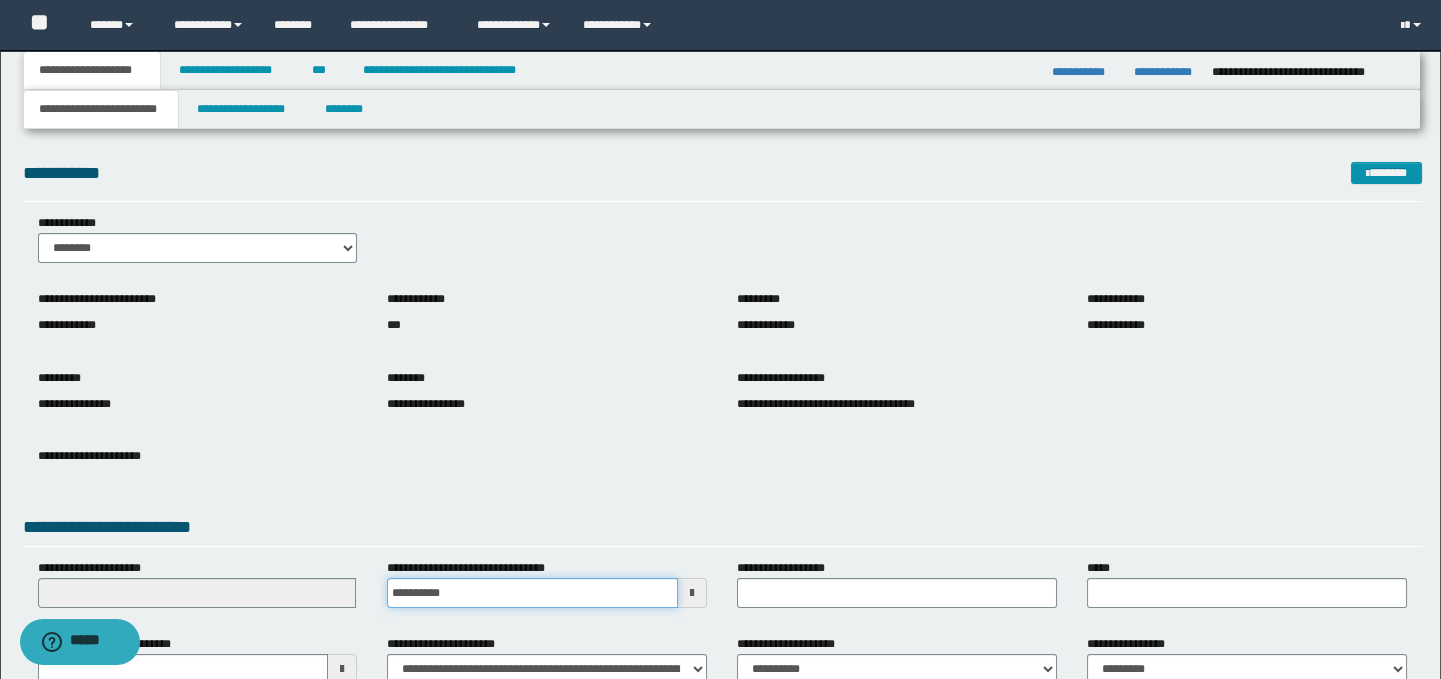 click on "**********" at bounding box center [532, 593] 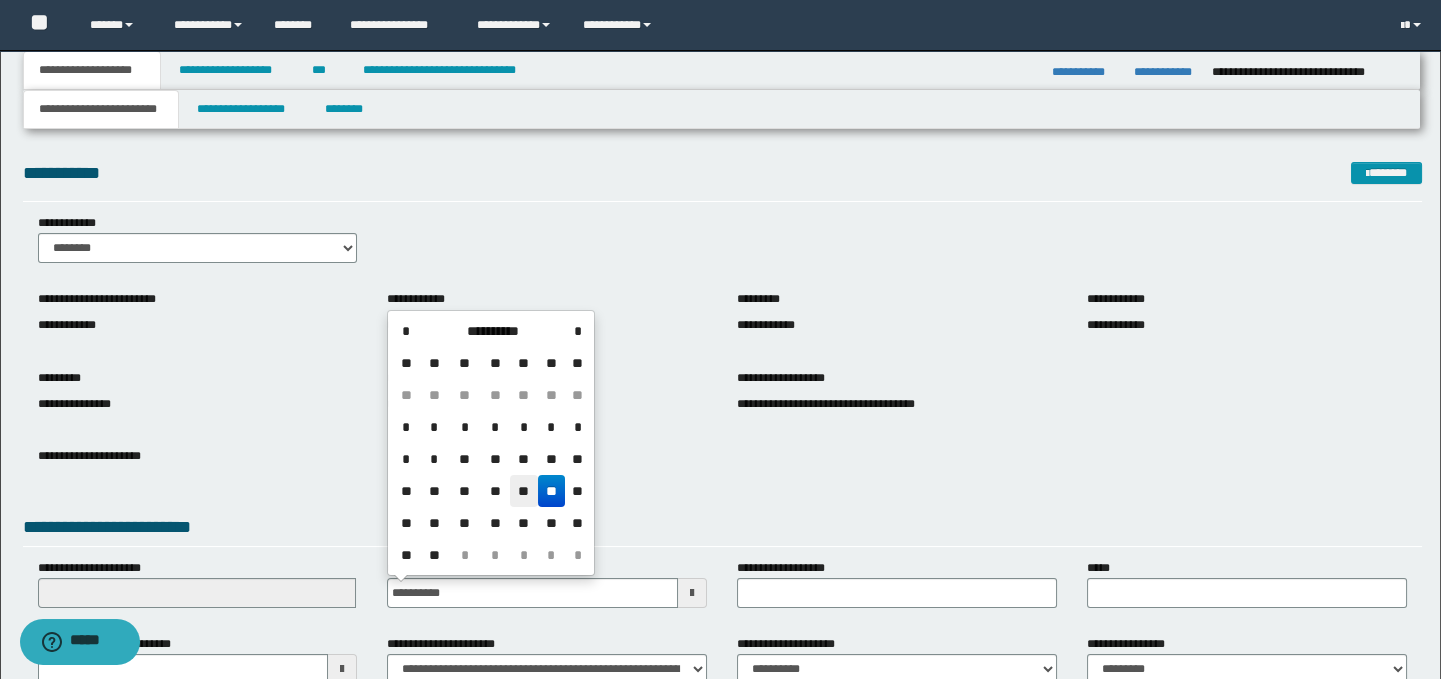 click on "**" at bounding box center [524, 491] 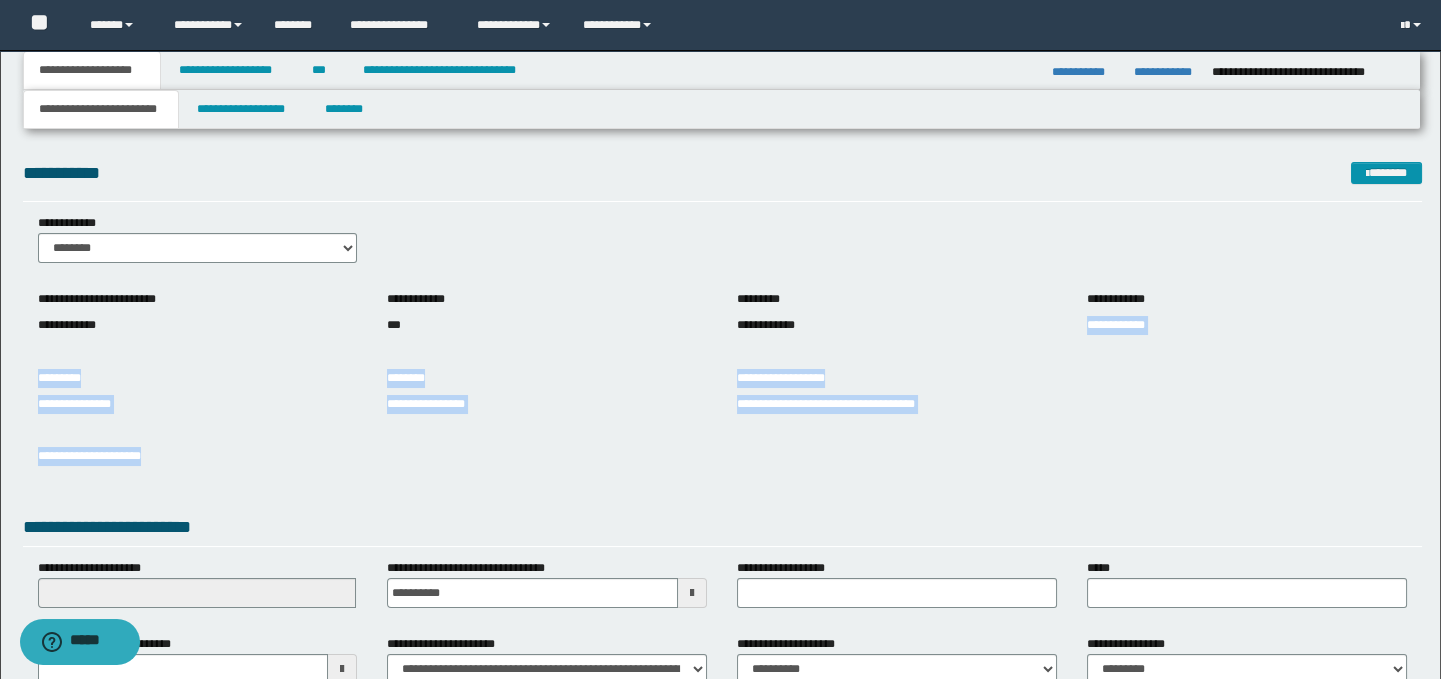 drag, startPoint x: 1439, startPoint y: 299, endPoint x: 1453, endPoint y: 446, distance: 147.66516 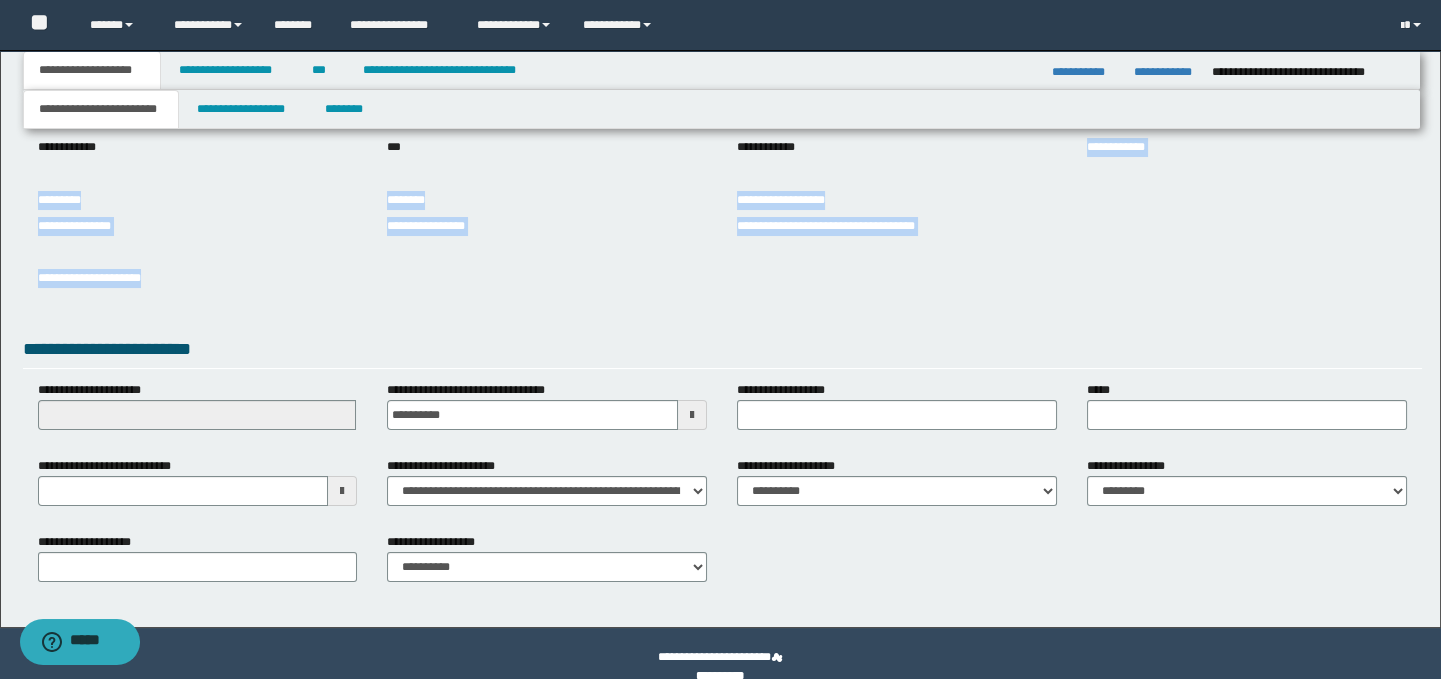 scroll, scrollTop: 181, scrollLeft: 0, axis: vertical 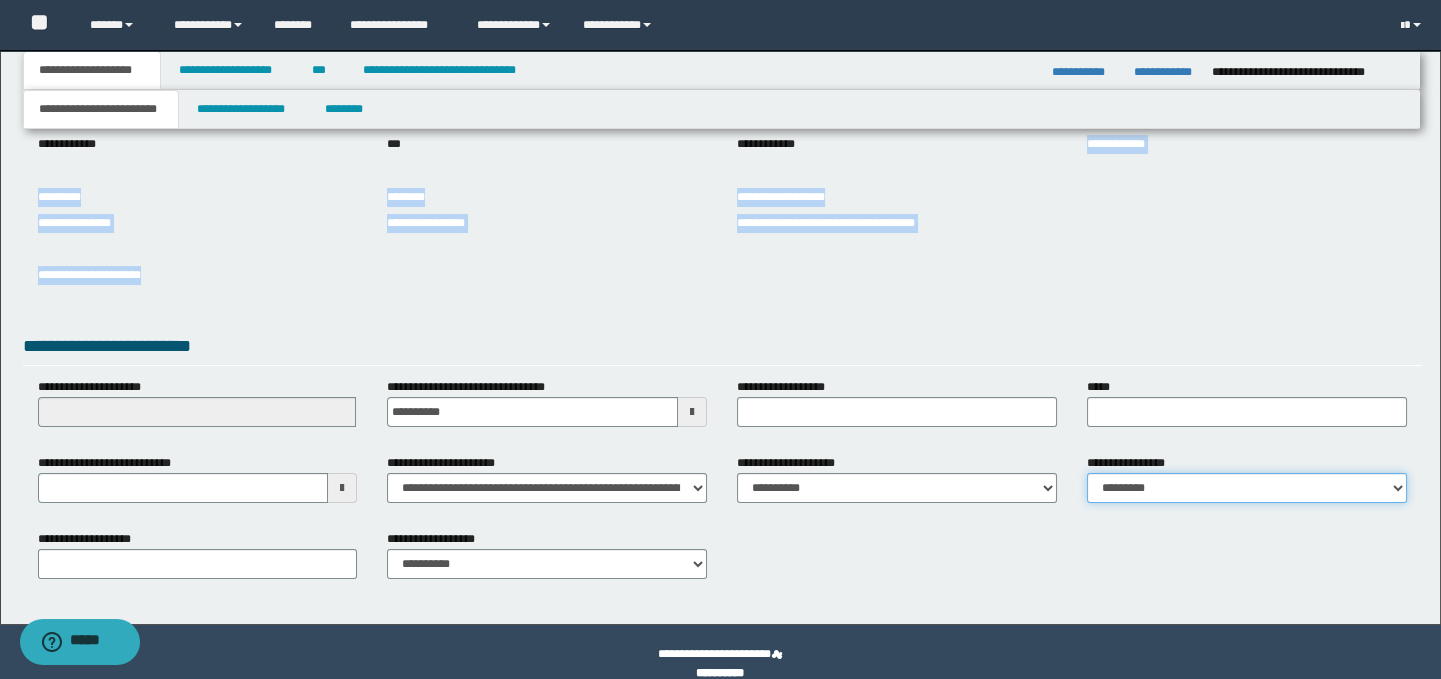 click on "**********" at bounding box center (1247, 488) 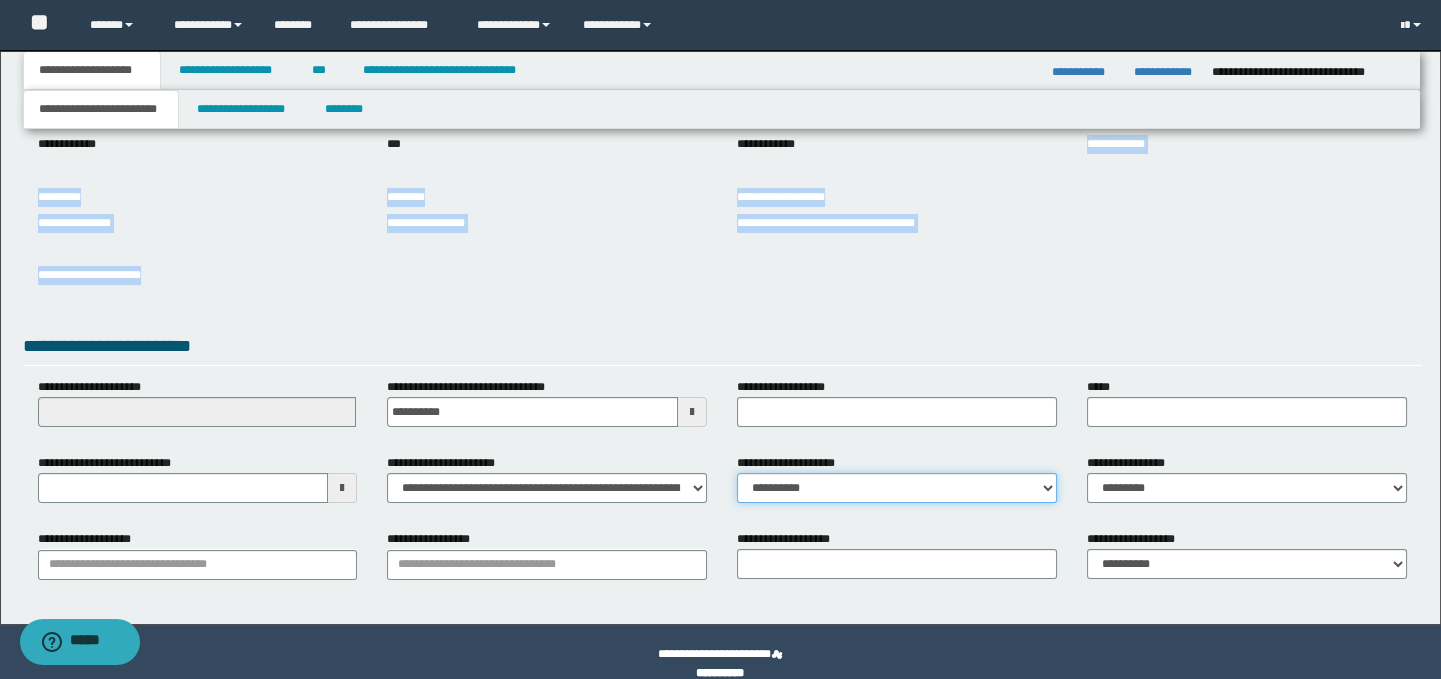 click on "**********" at bounding box center [897, 488] 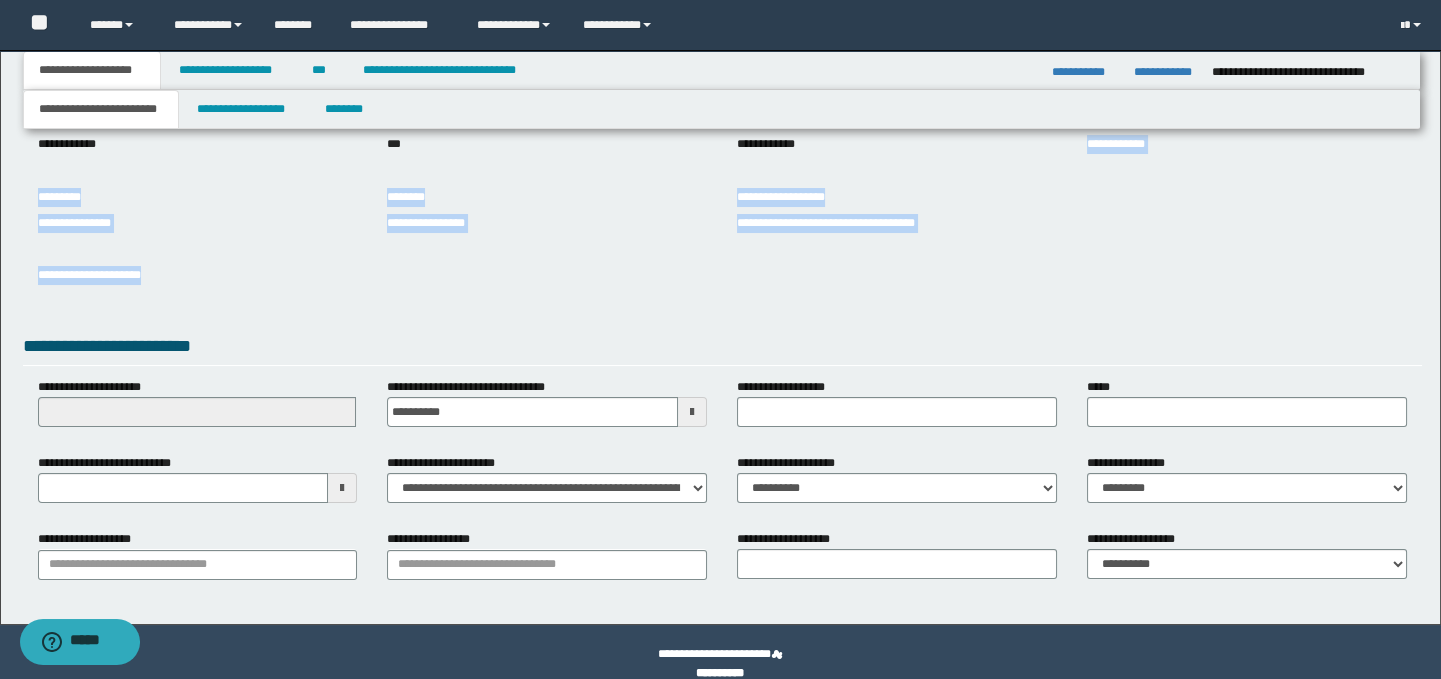 click on "**********" at bounding box center [723, 286] 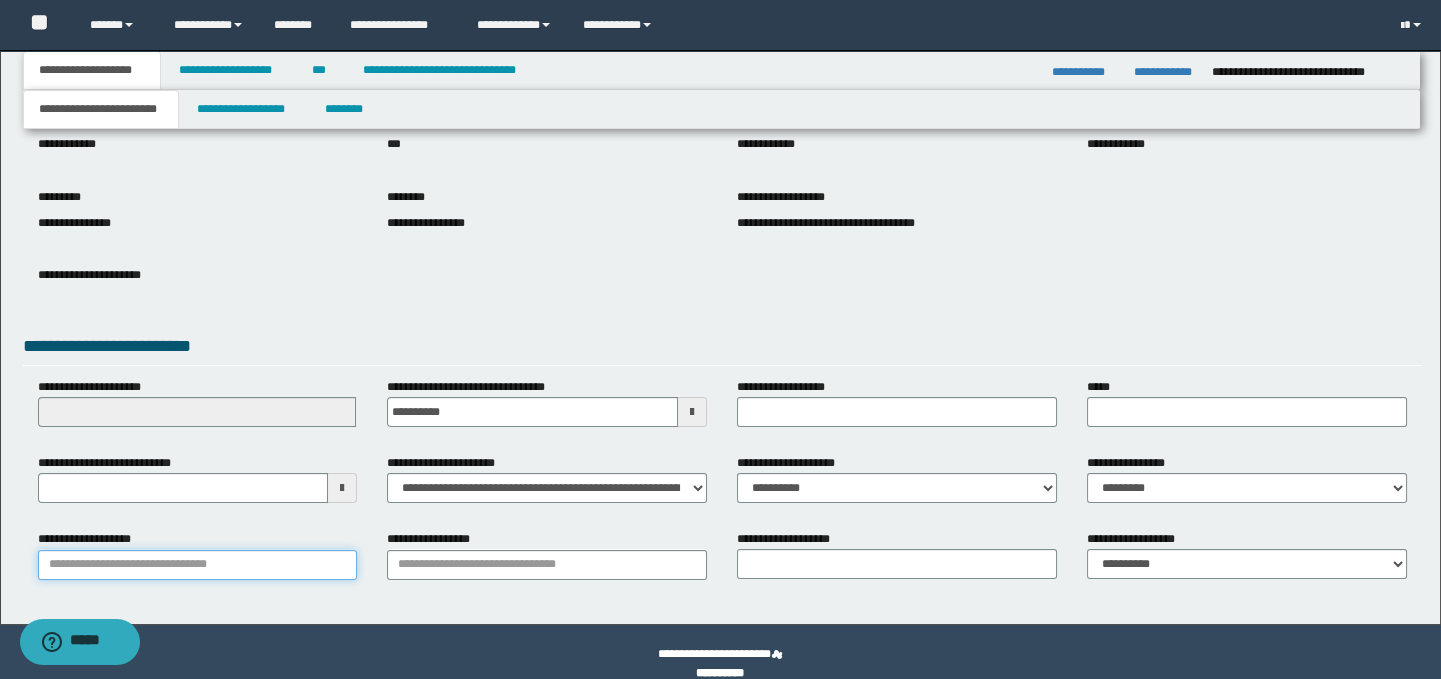 click on "**********" at bounding box center [198, 565] 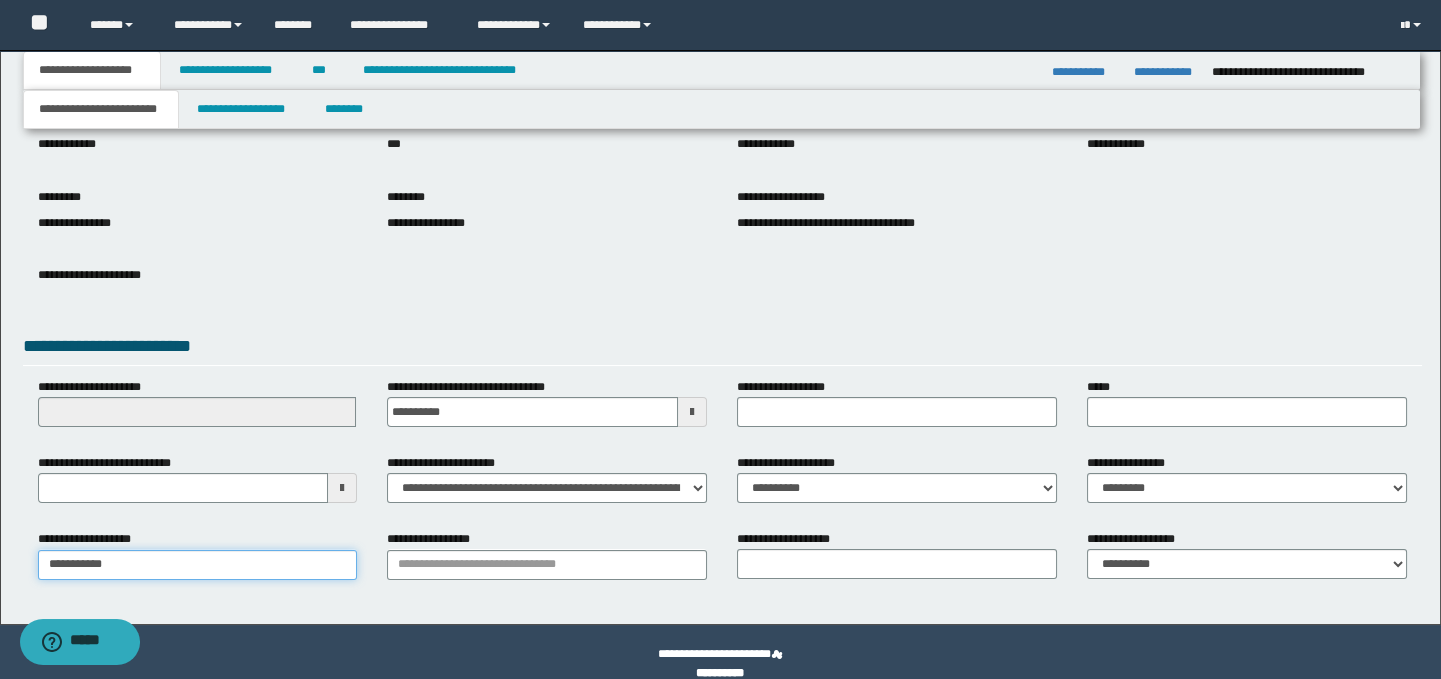 type on "**********" 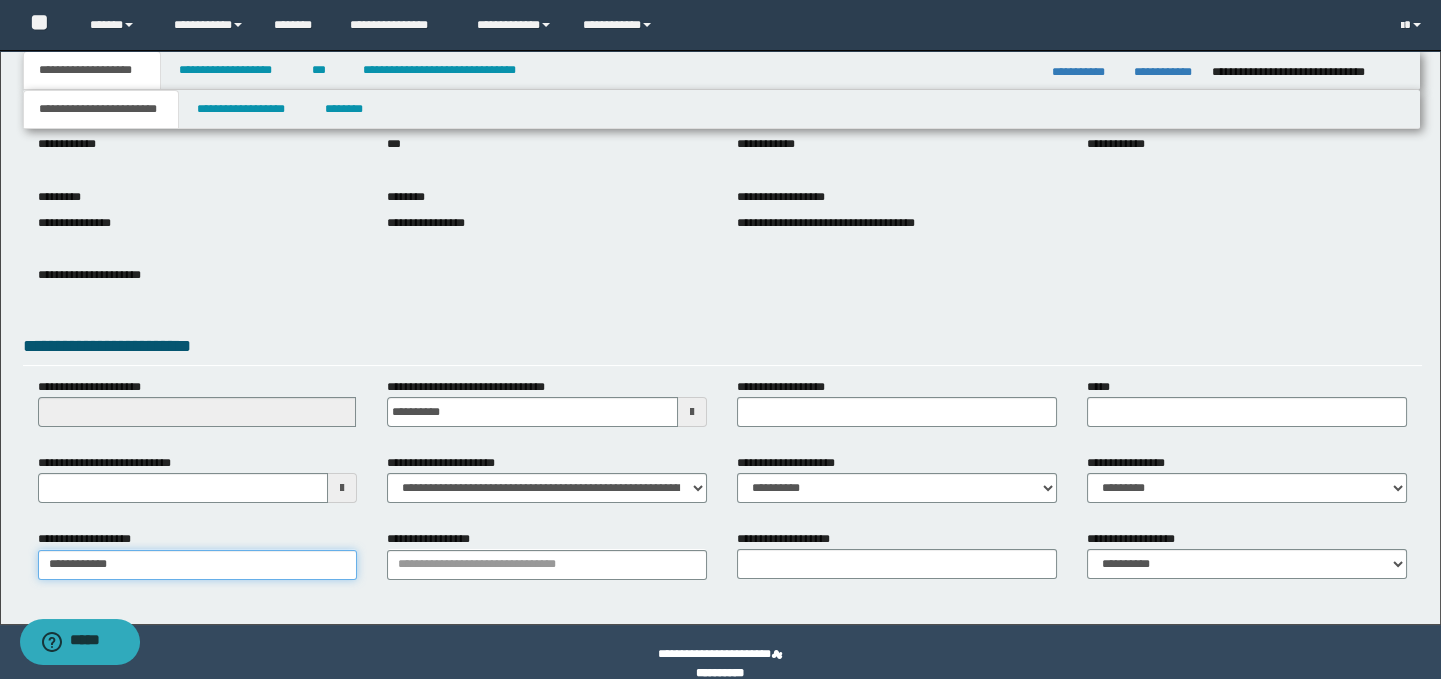 type on "**********" 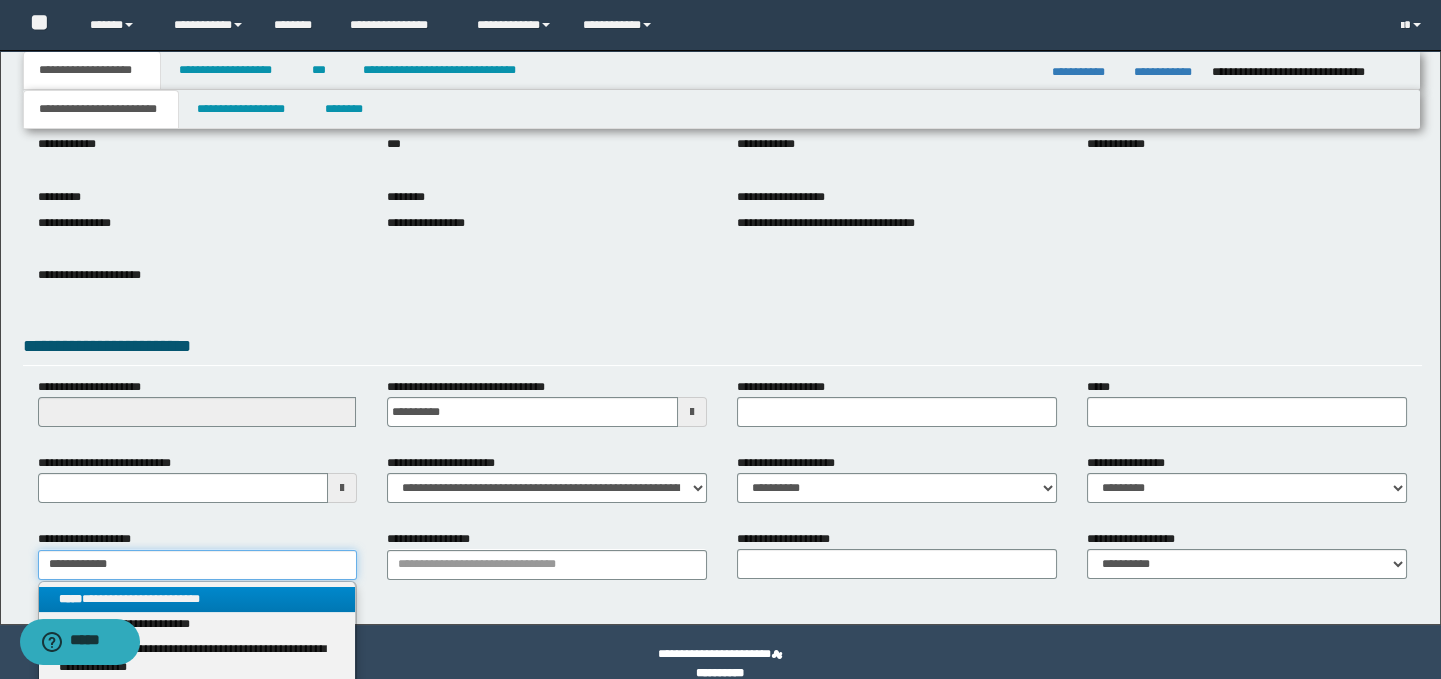 type on "**********" 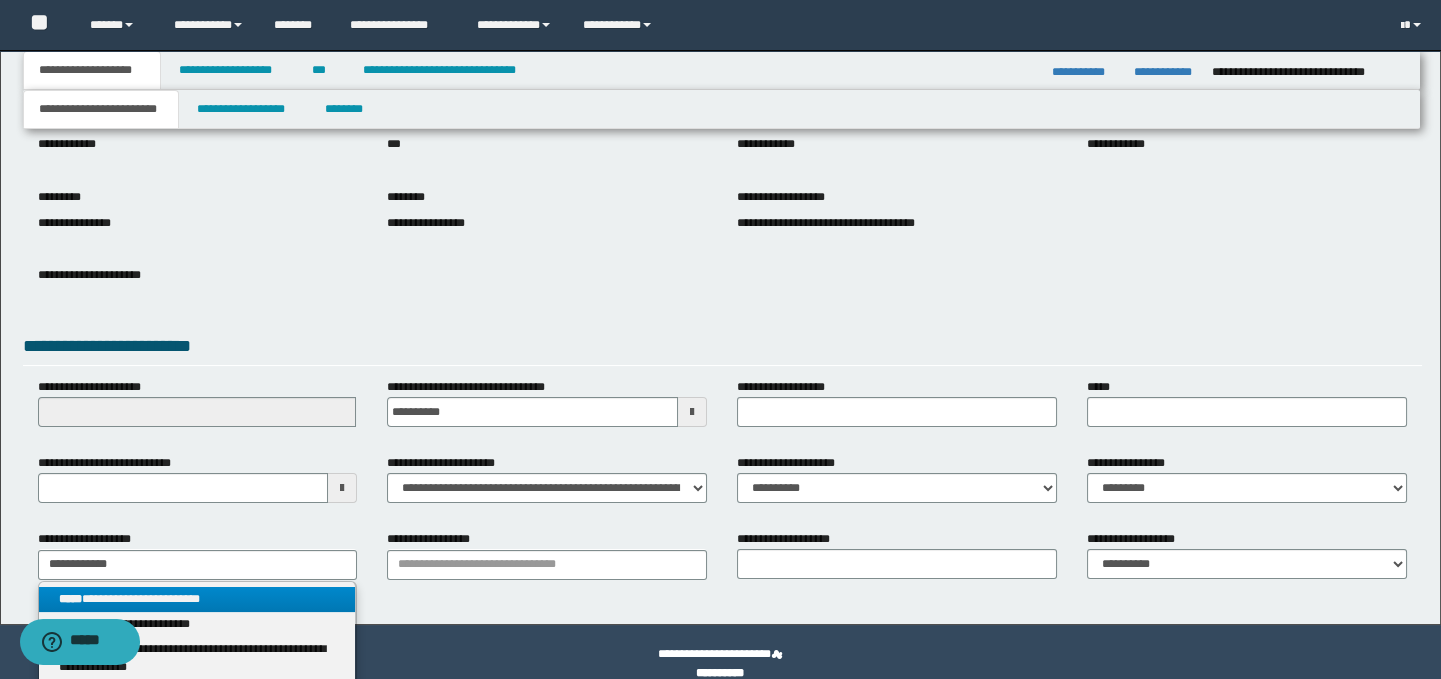 click on "**********" at bounding box center [197, 599] 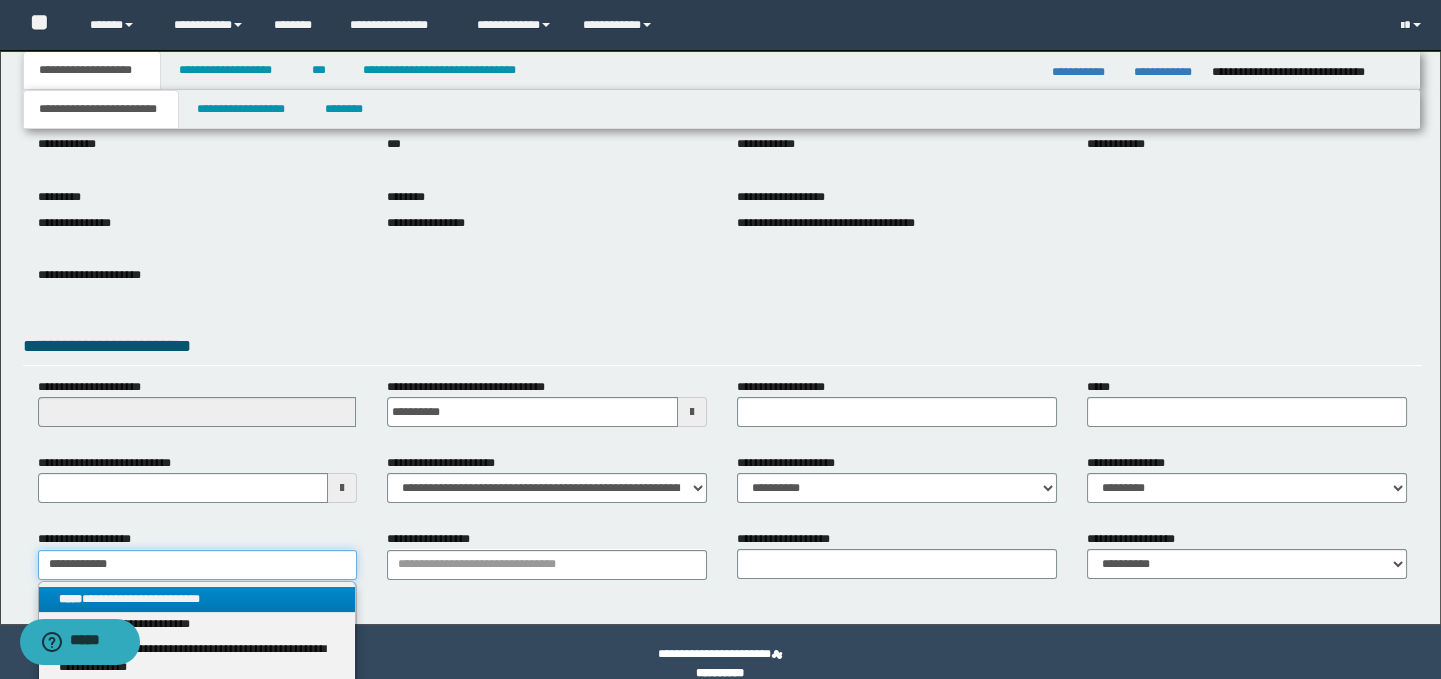 type 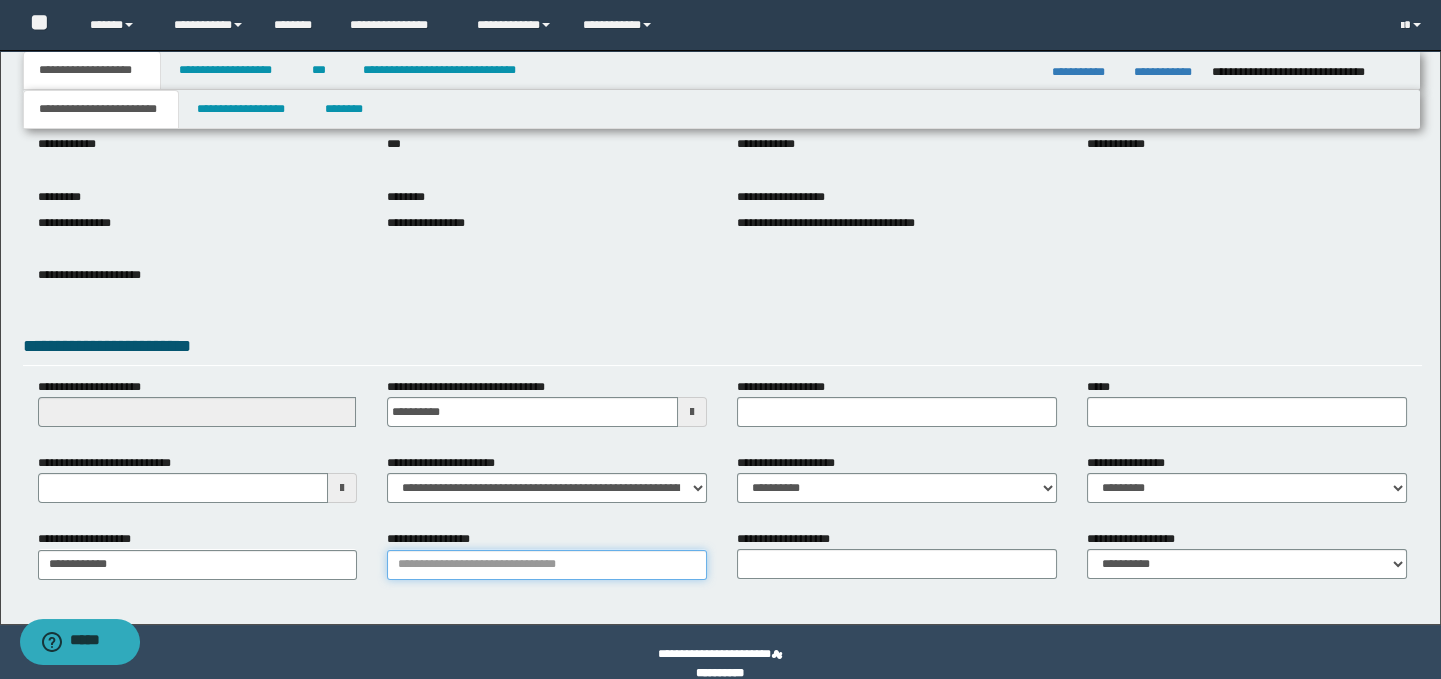 click on "**********" at bounding box center (547, 565) 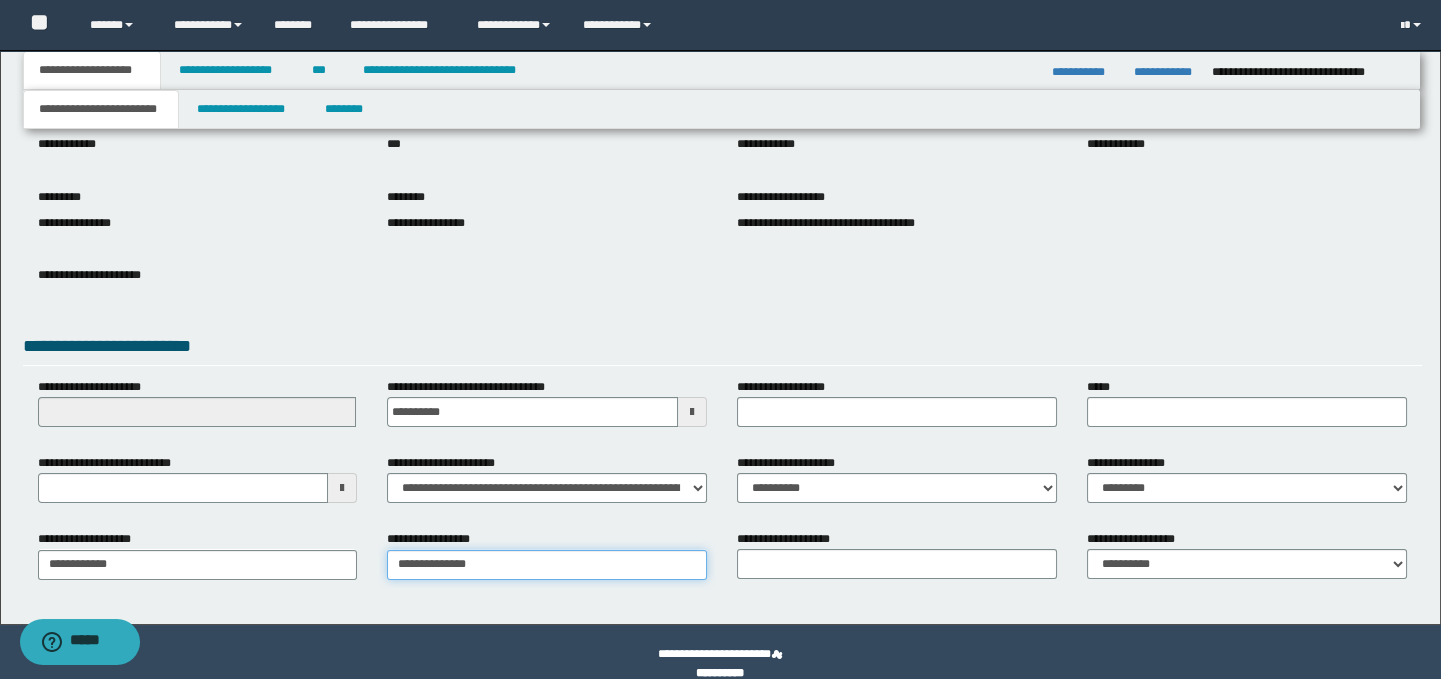 type on "**********" 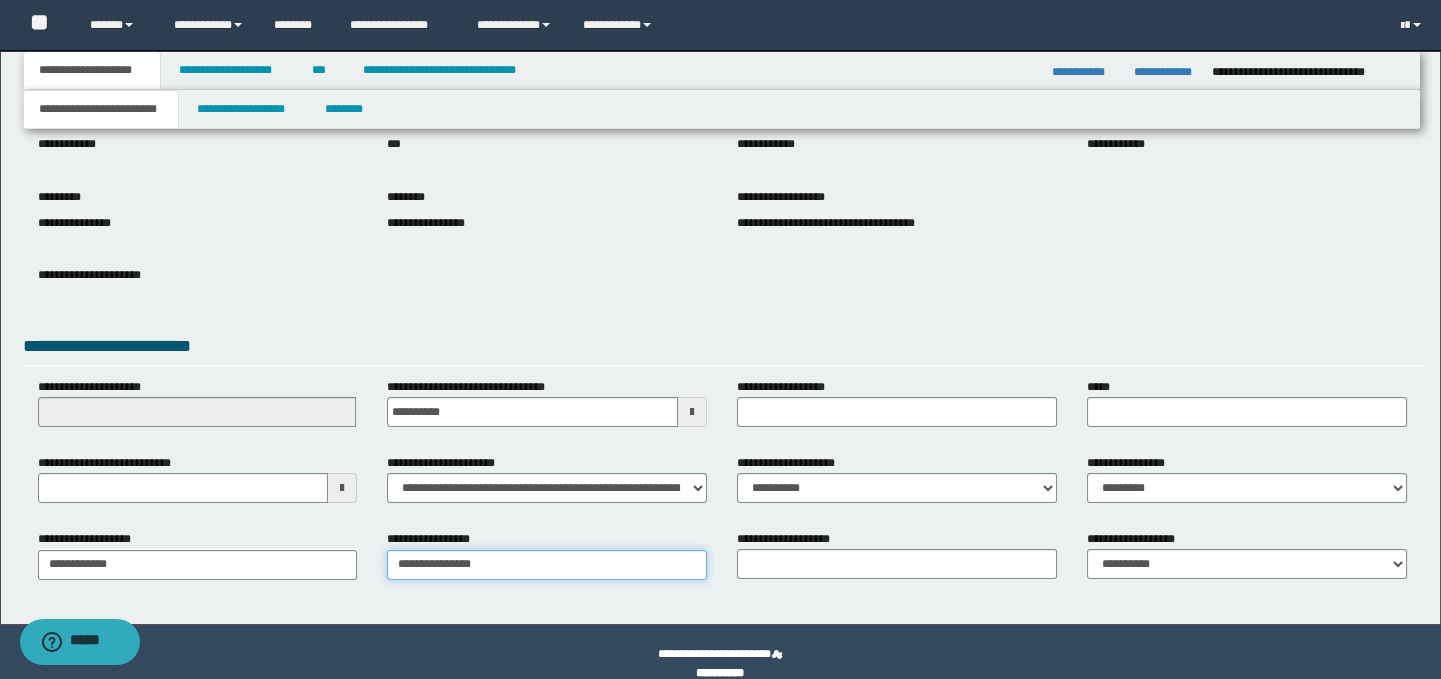 type on "**********" 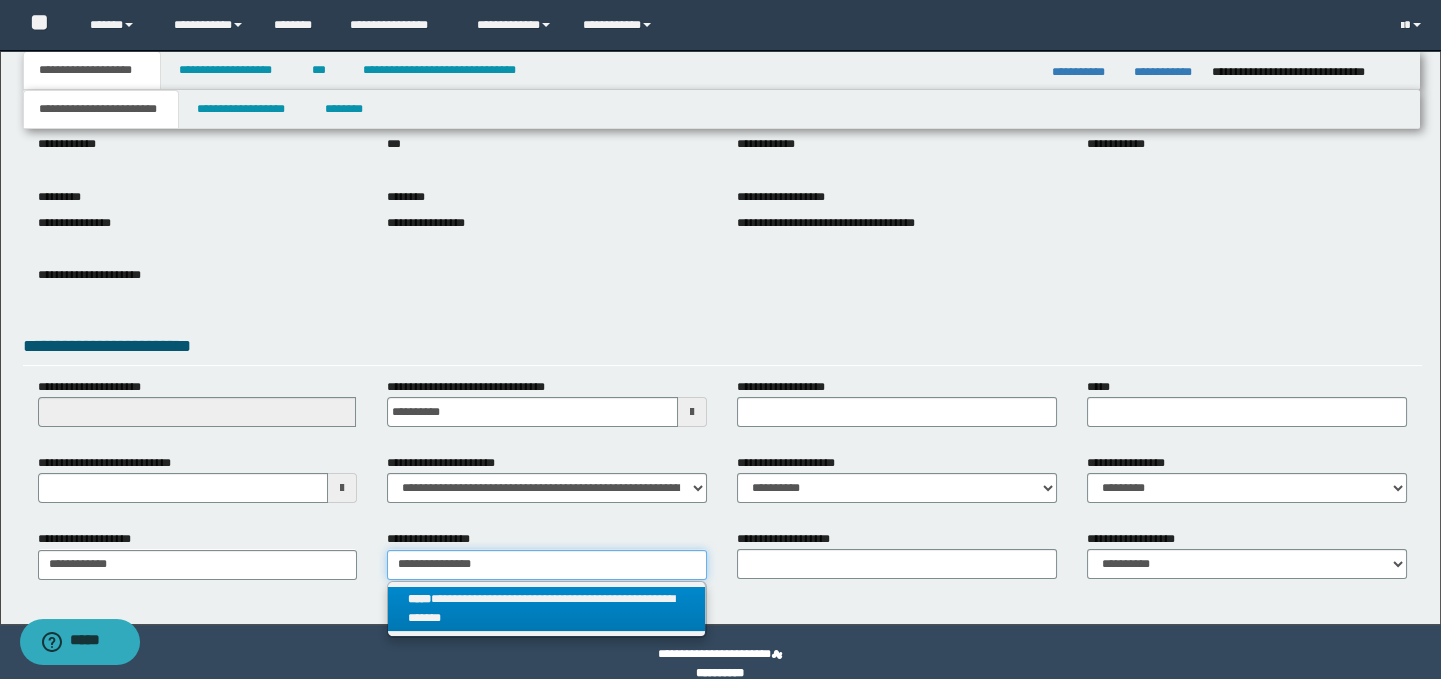 type on "**********" 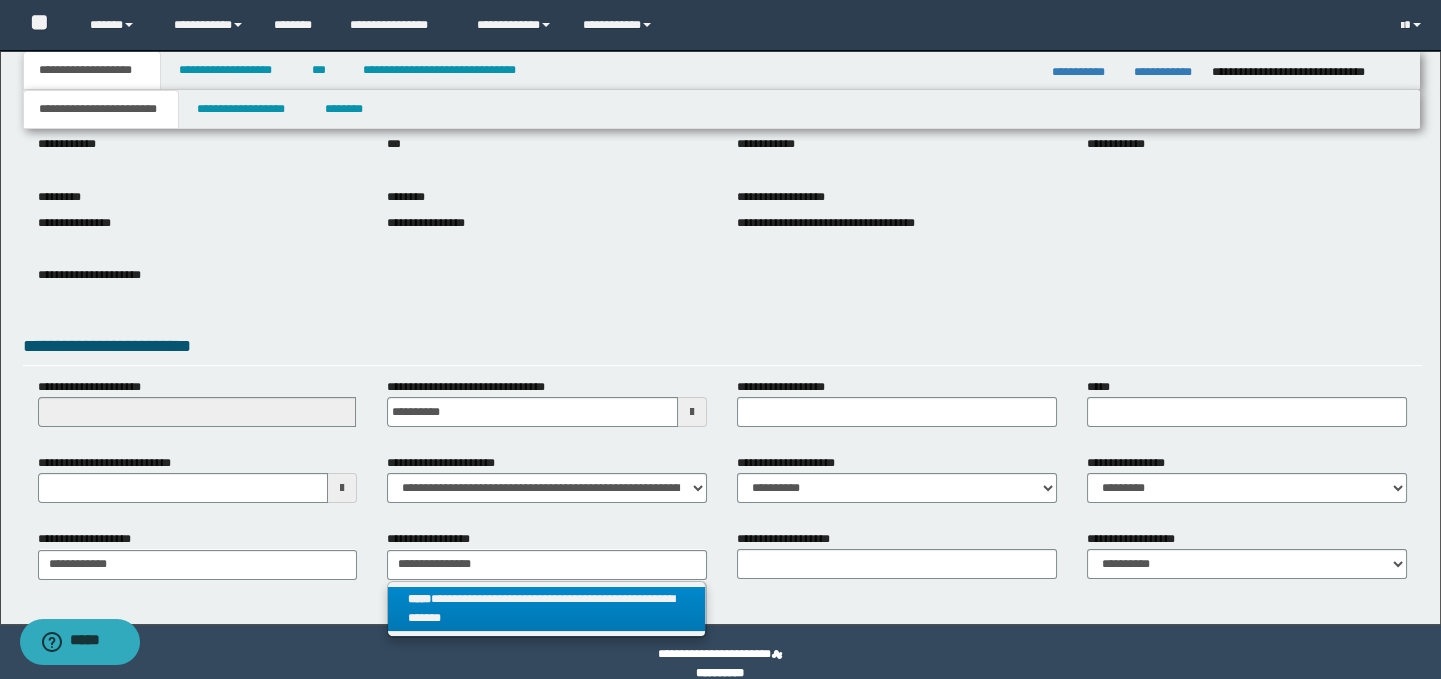 click on "**********" at bounding box center (546, 609) 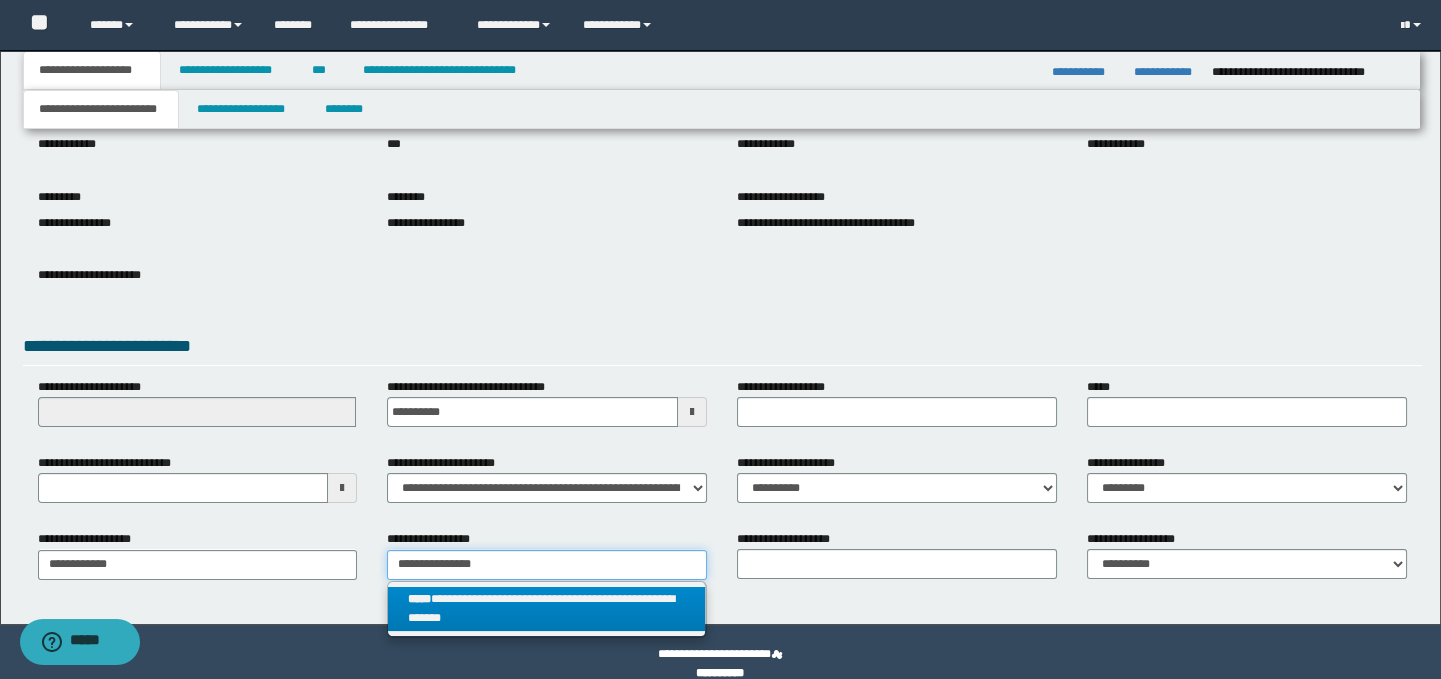 type 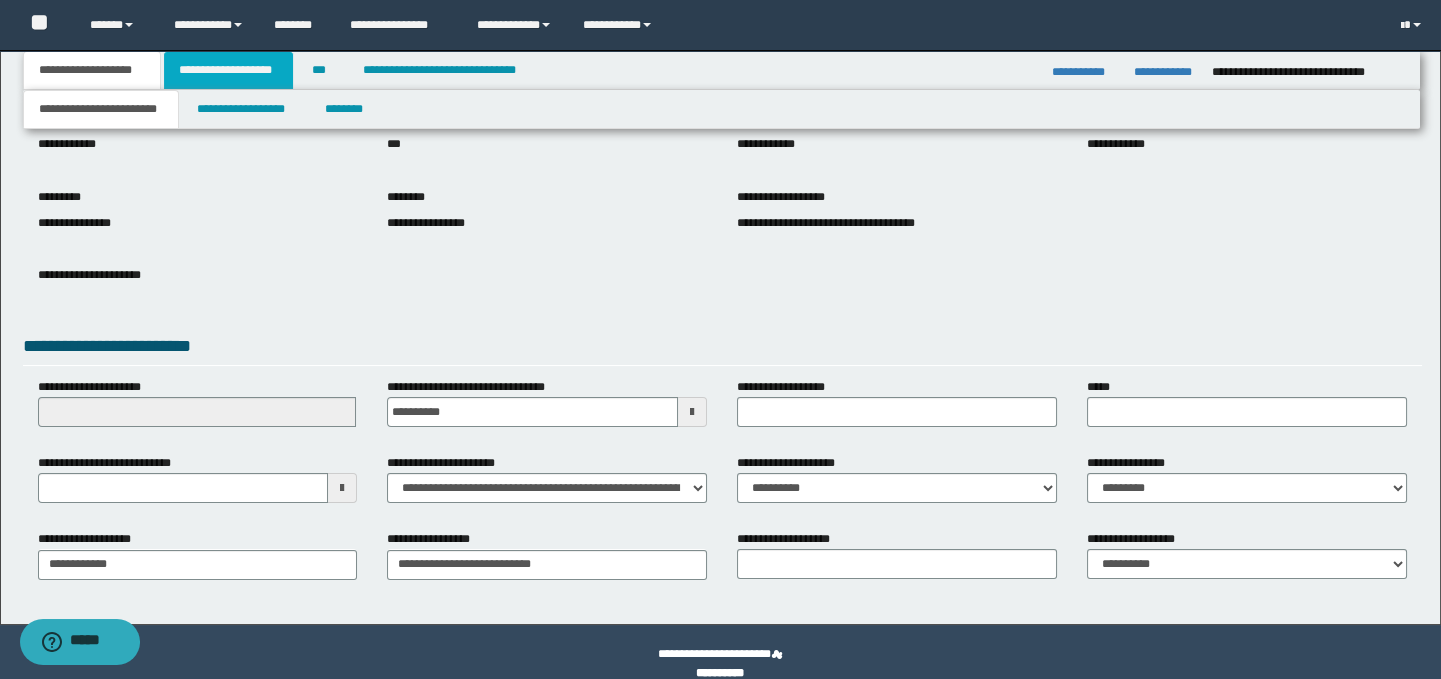 click on "**********" at bounding box center [228, 70] 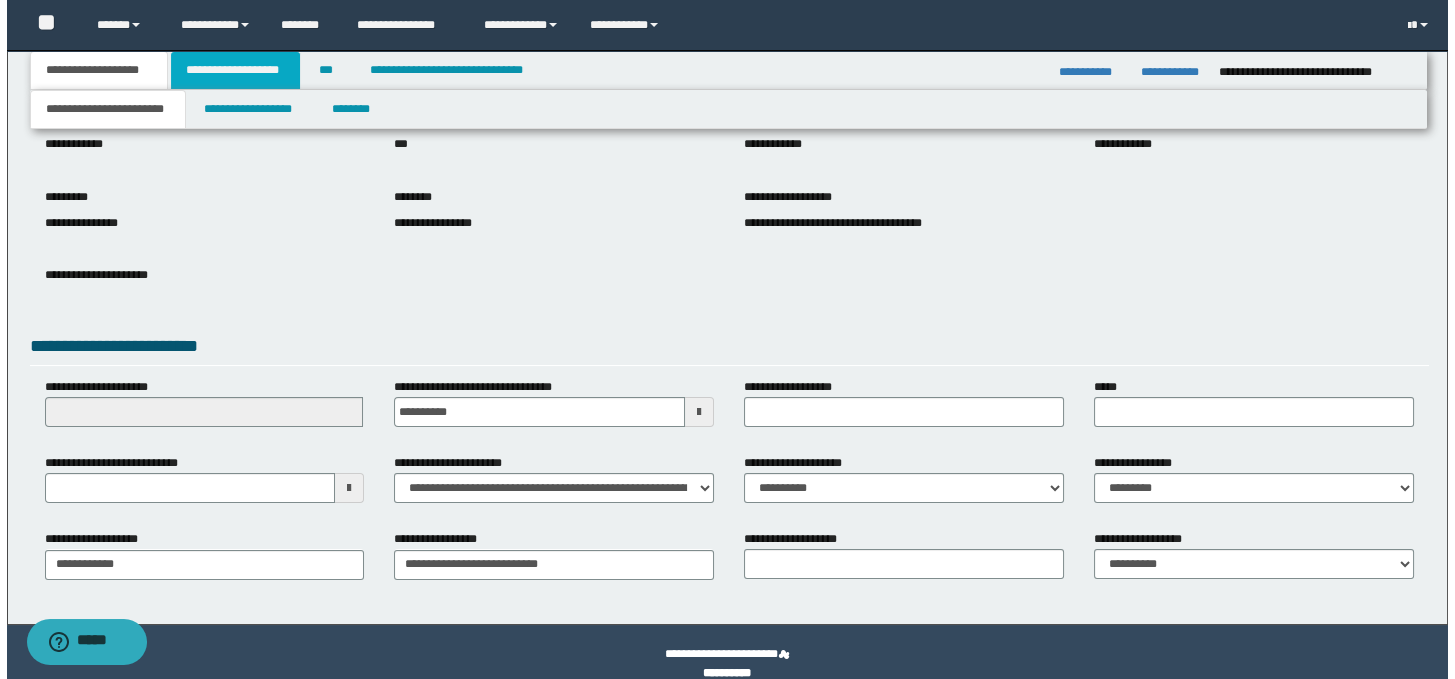 scroll, scrollTop: 0, scrollLeft: 0, axis: both 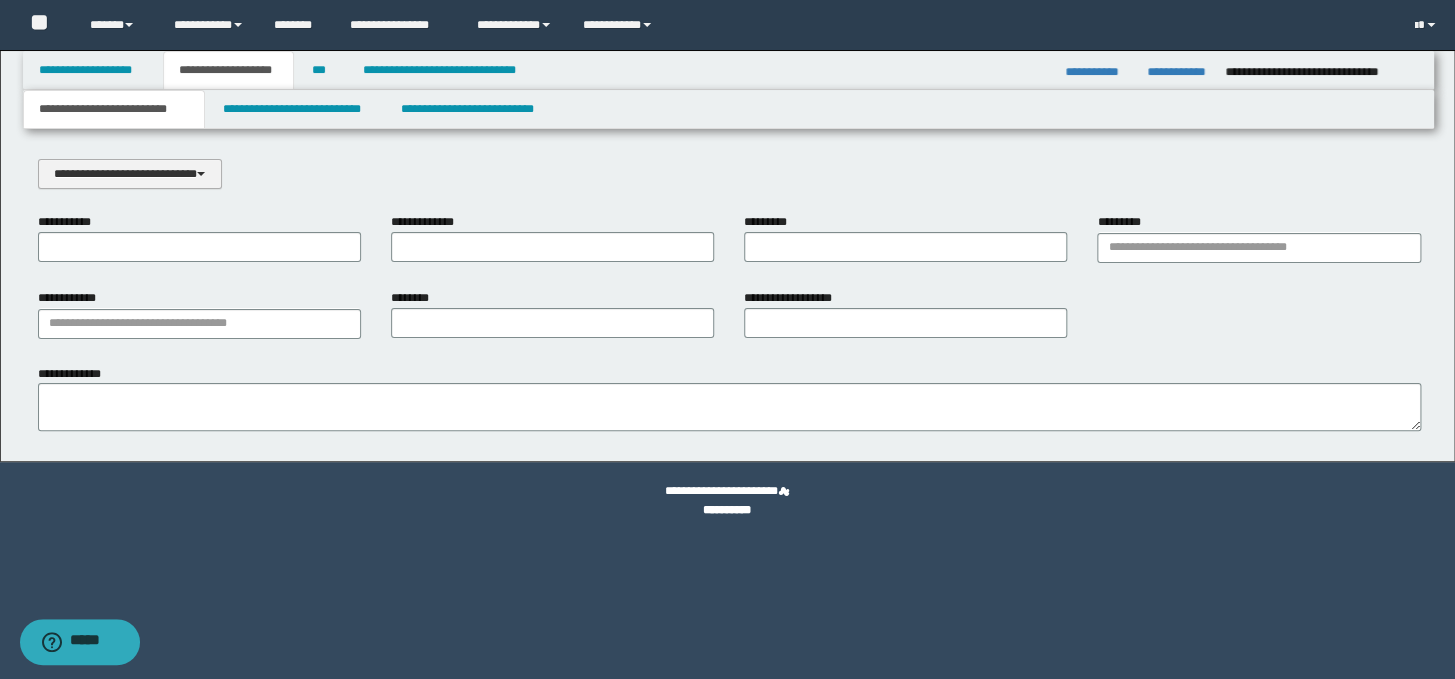 click on "**********" at bounding box center [130, 174] 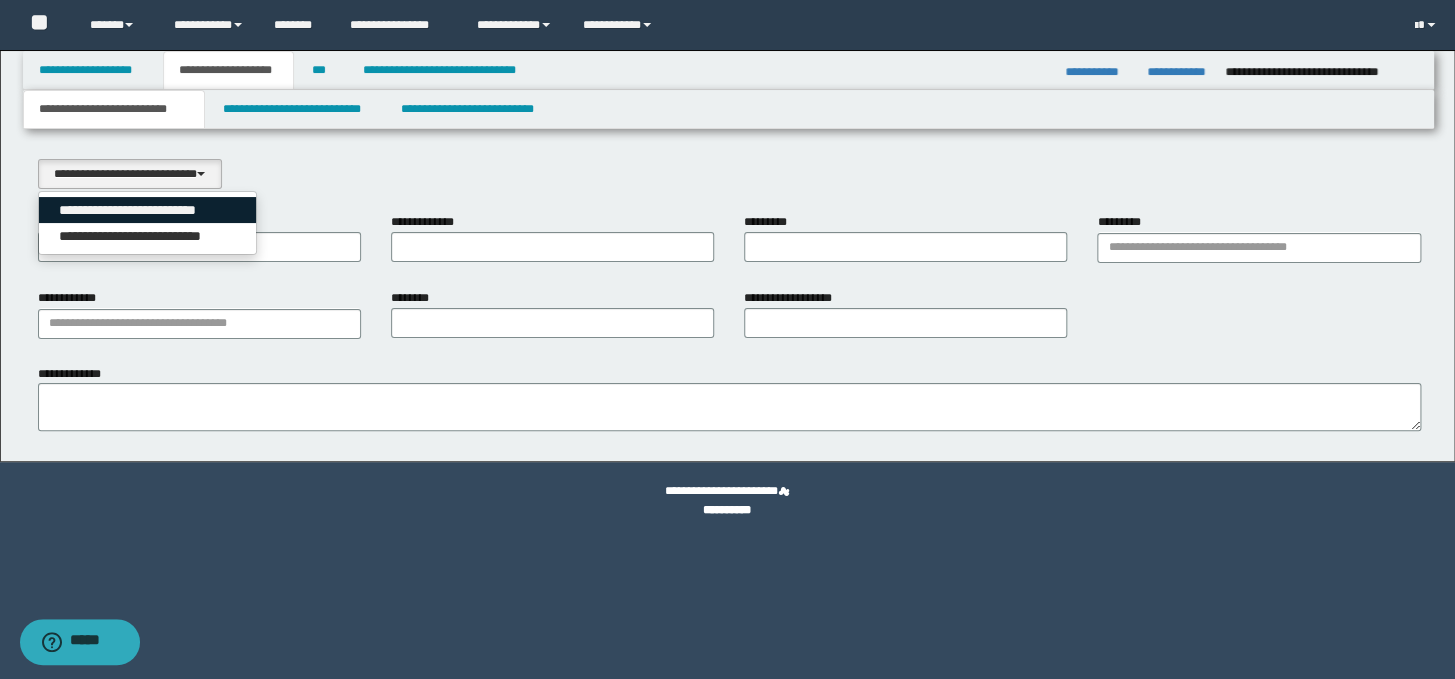 click on "**********" at bounding box center (148, 210) 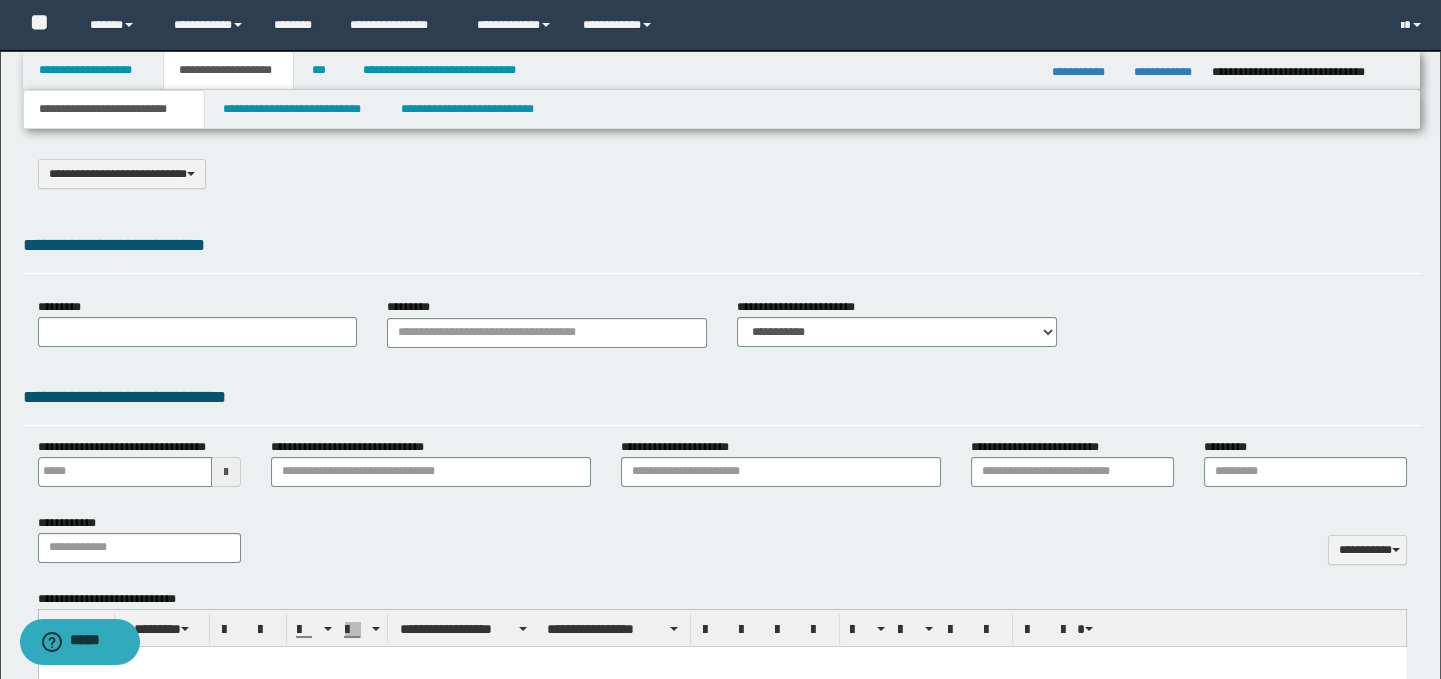 type on "**********" 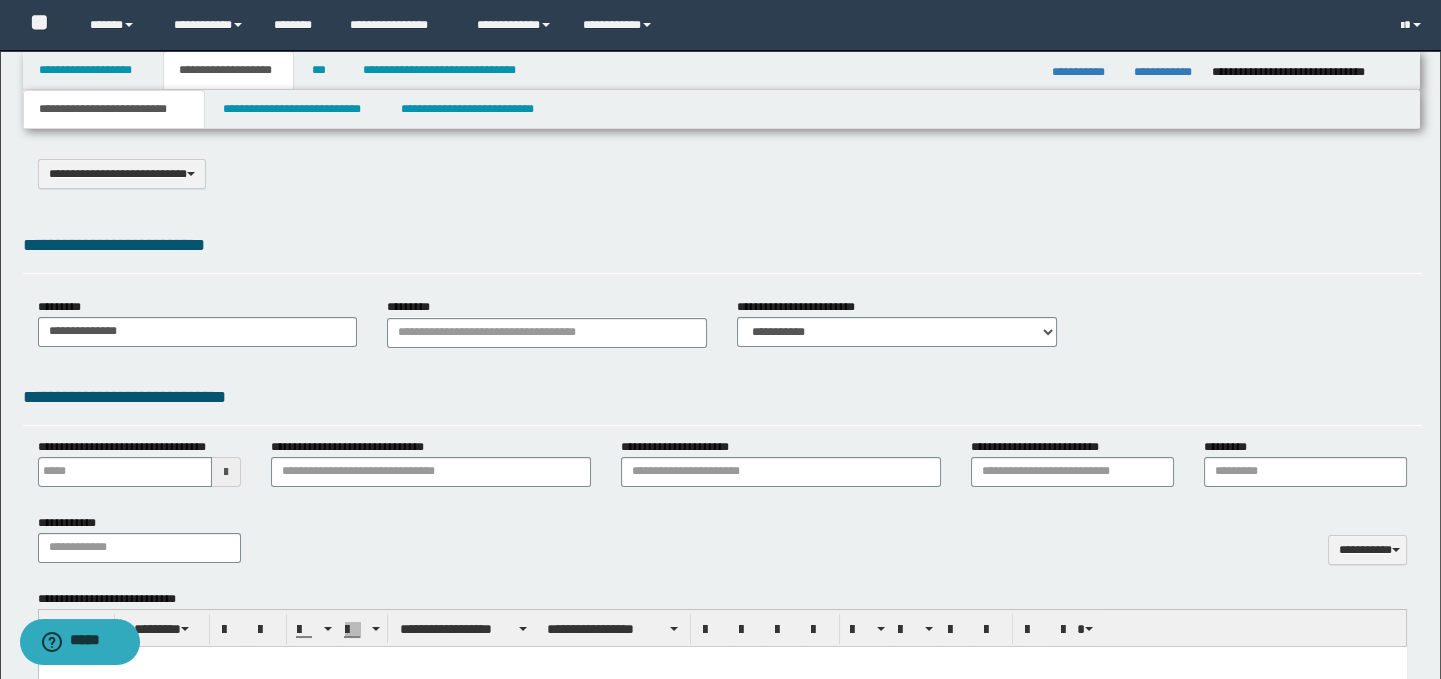 type on "**********" 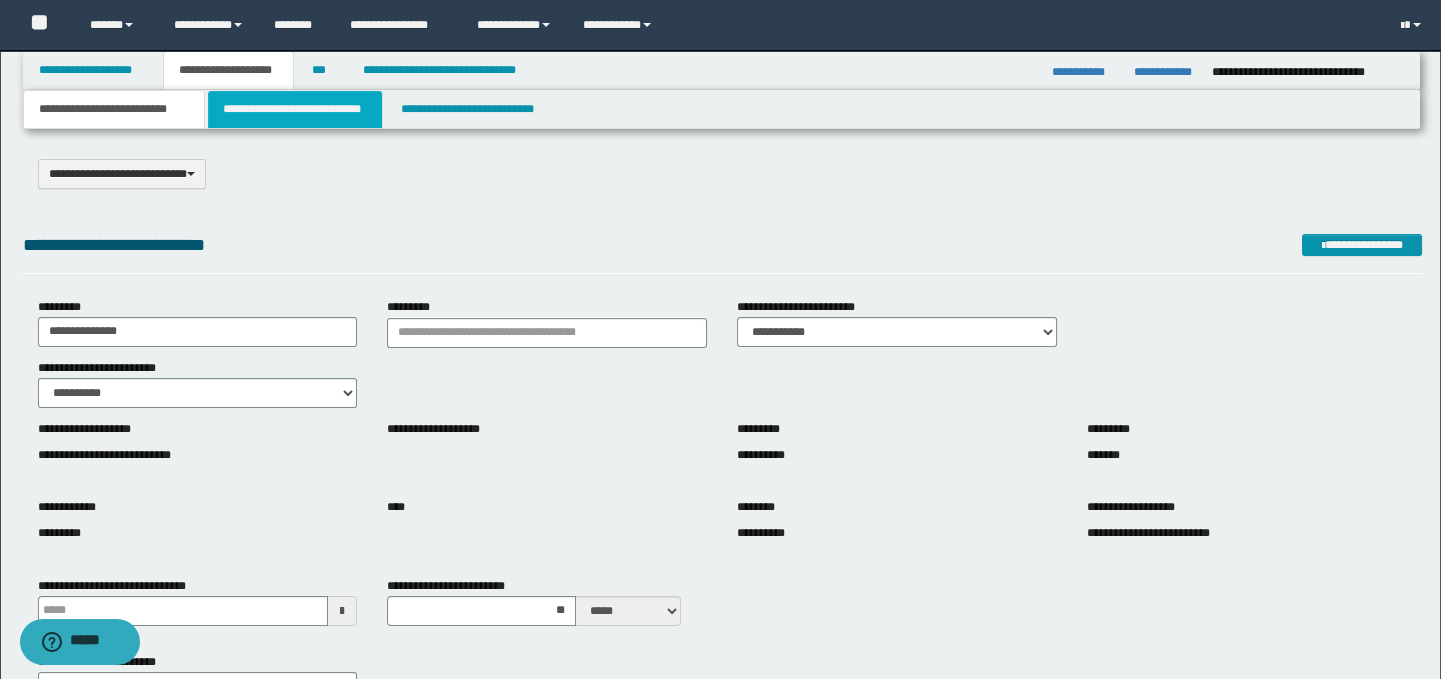 click on "**********" at bounding box center (294, 109) 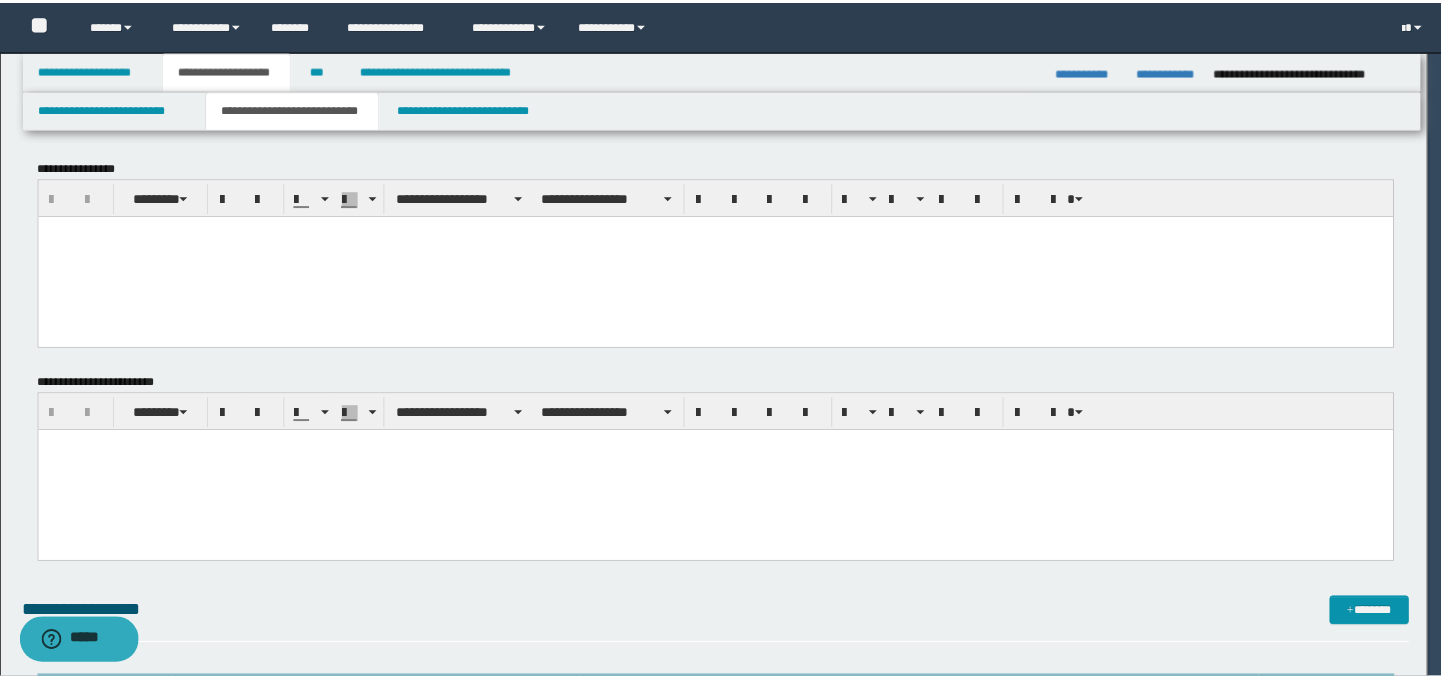 scroll, scrollTop: 0, scrollLeft: 0, axis: both 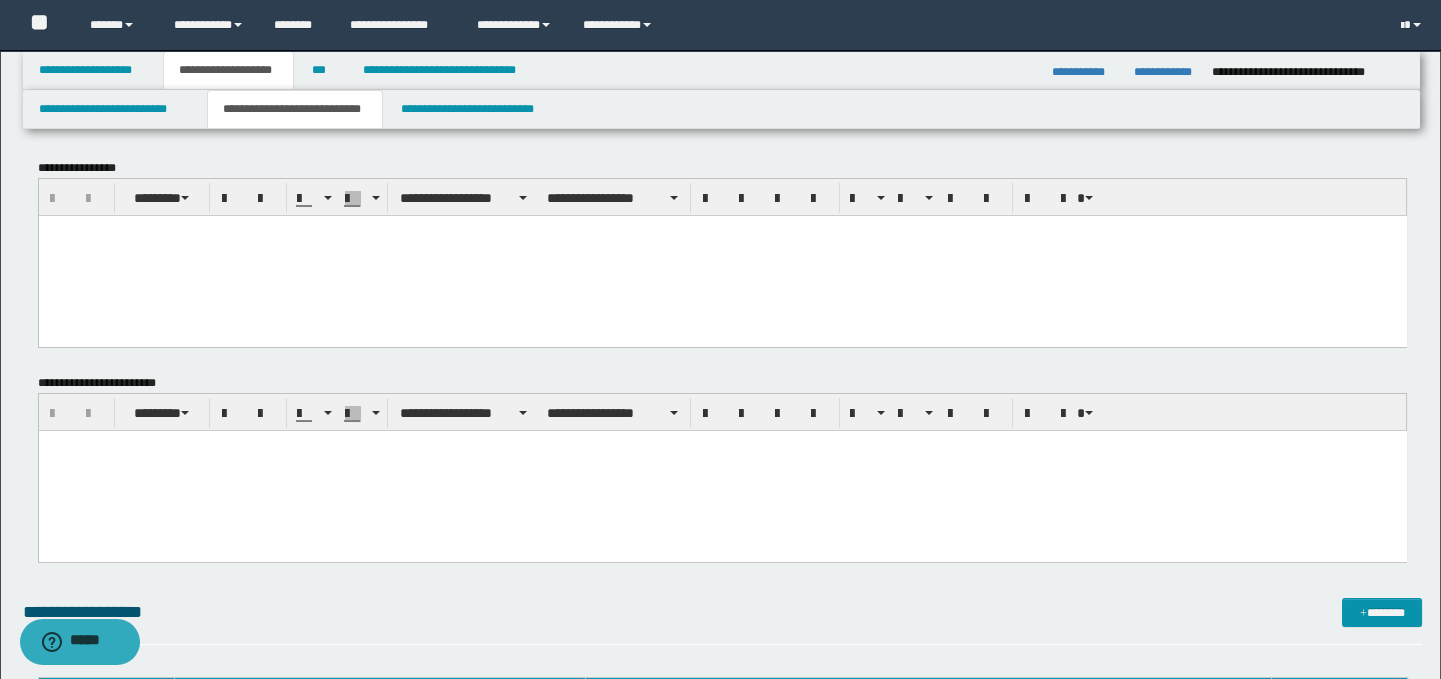 click at bounding box center [722, 255] 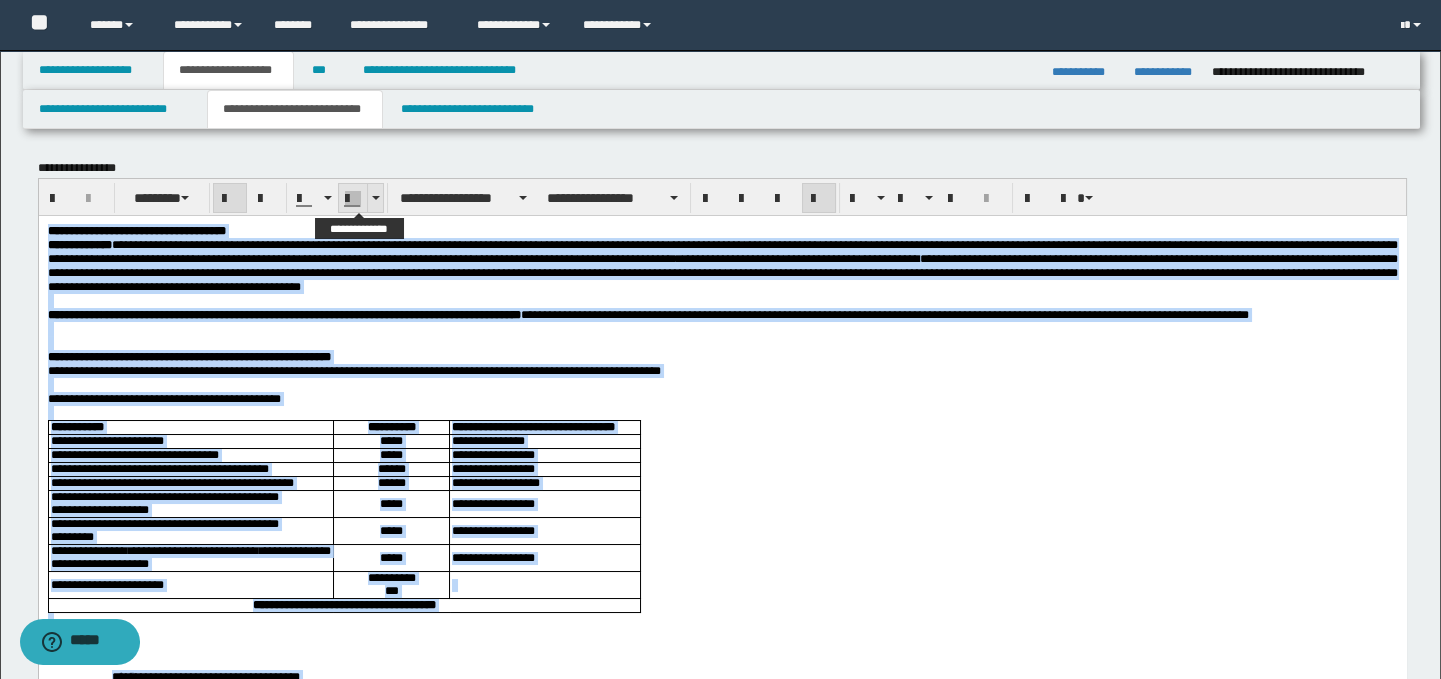 click at bounding box center [375, 198] 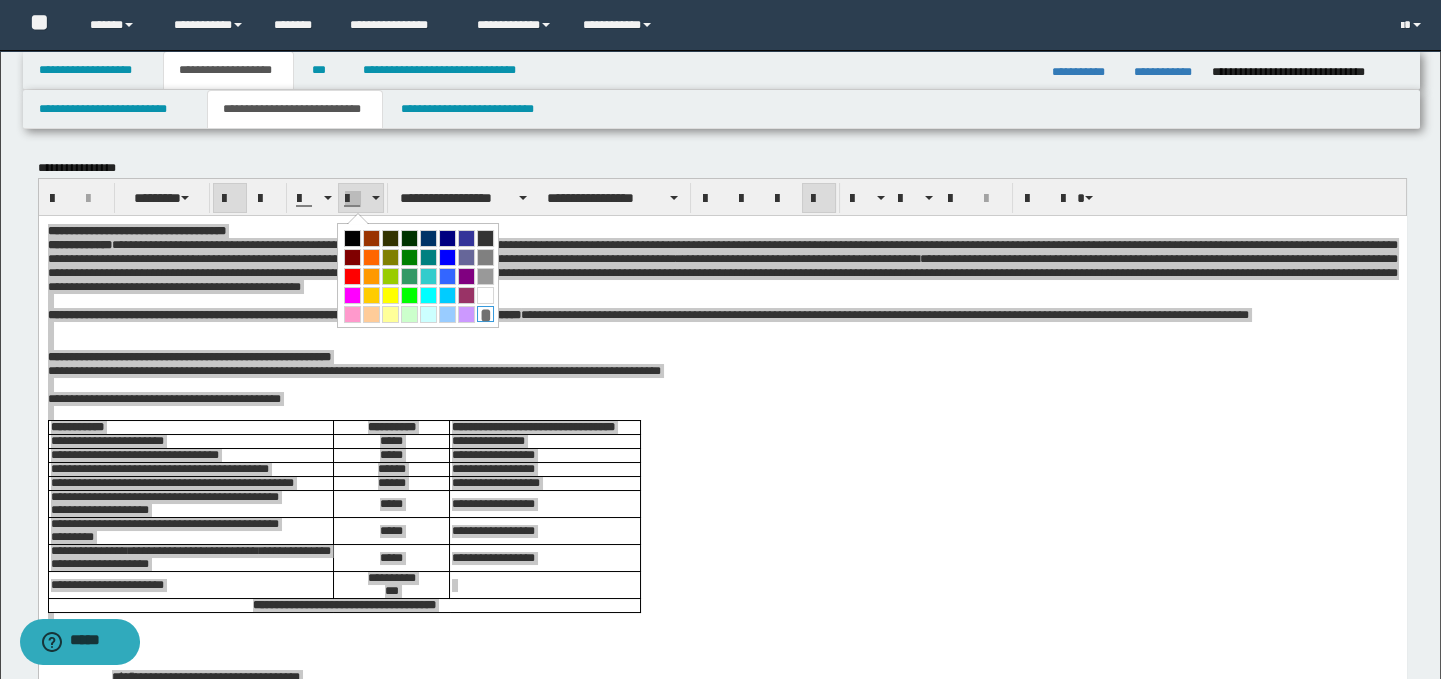 click on "*" at bounding box center [485, 314] 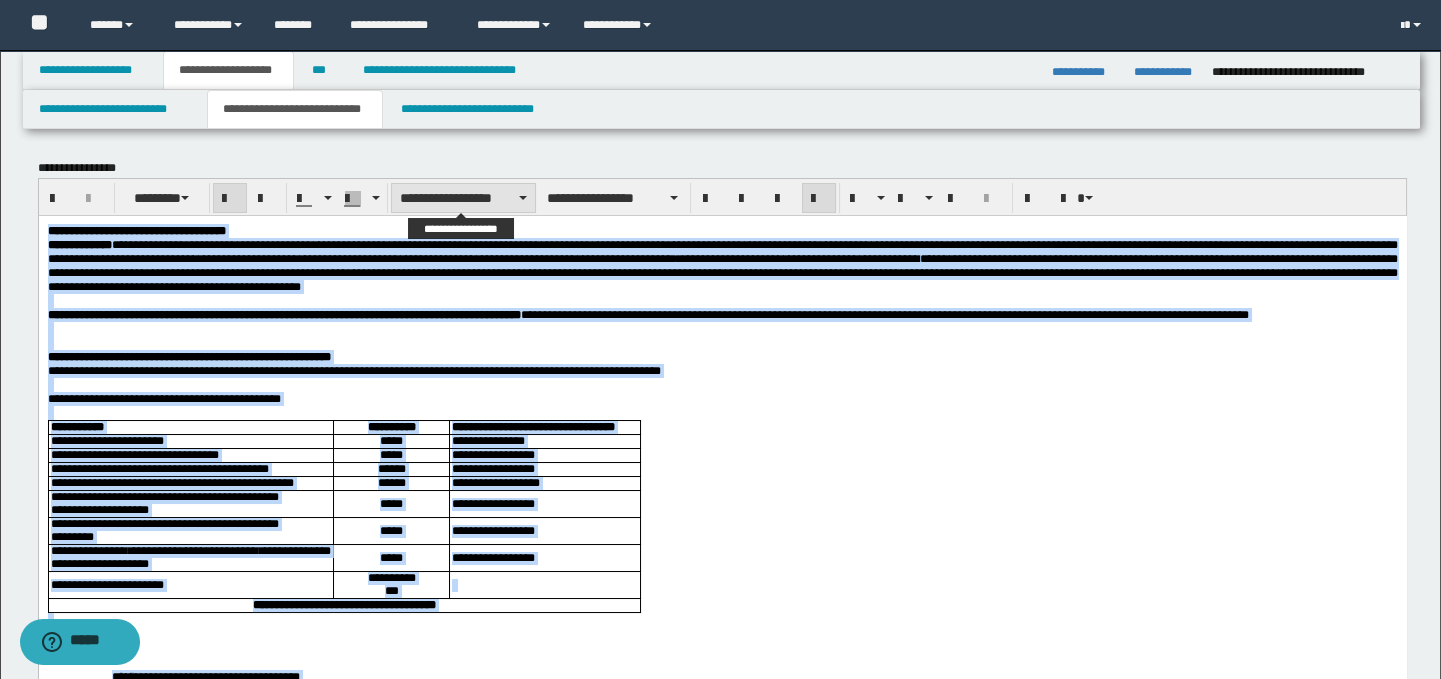 click on "**********" at bounding box center [463, 198] 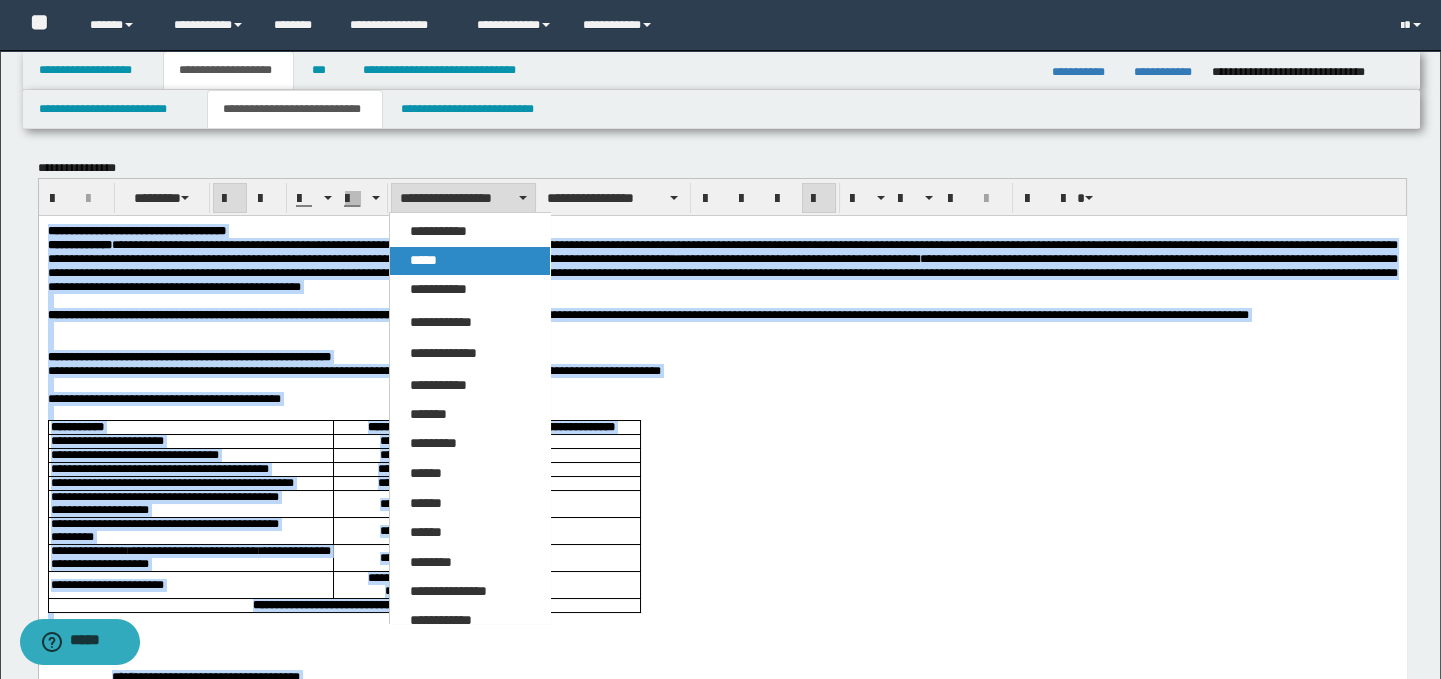 drag, startPoint x: 457, startPoint y: 261, endPoint x: 491, endPoint y: 17, distance: 246.35747 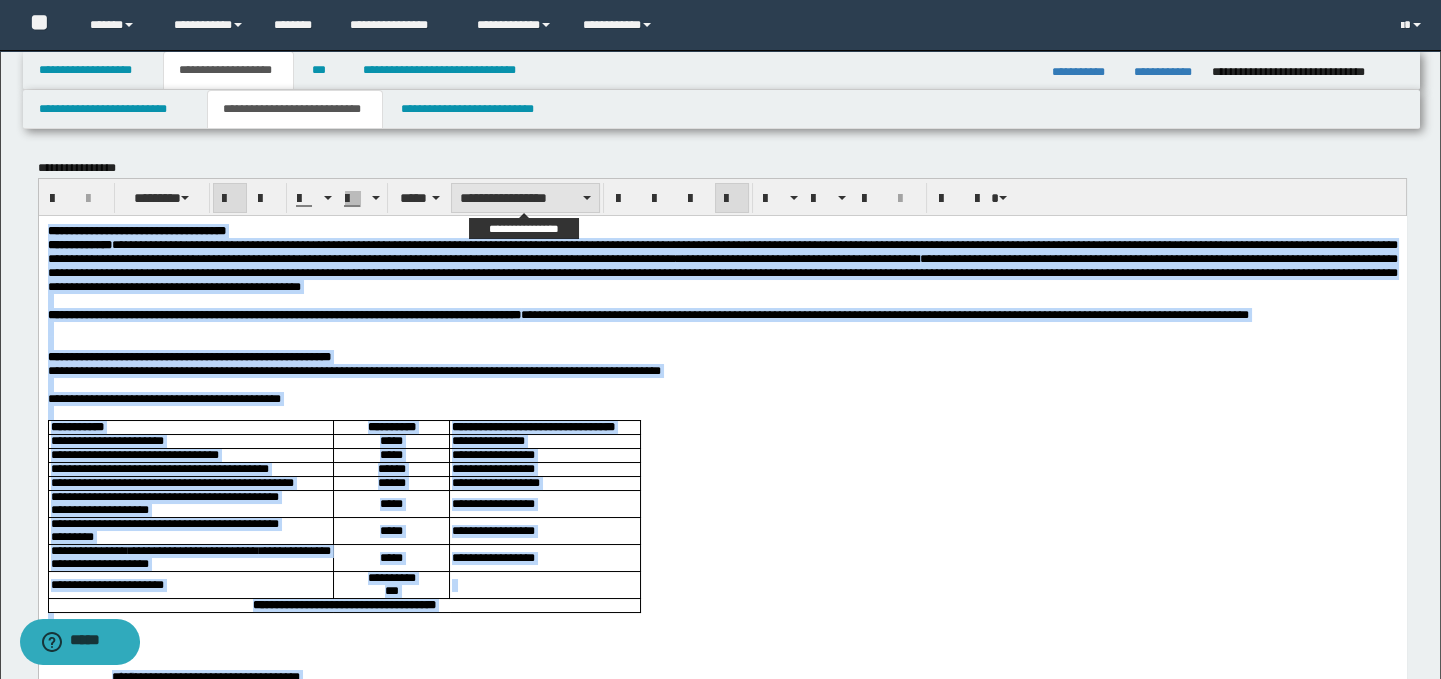 click on "**********" at bounding box center (525, 198) 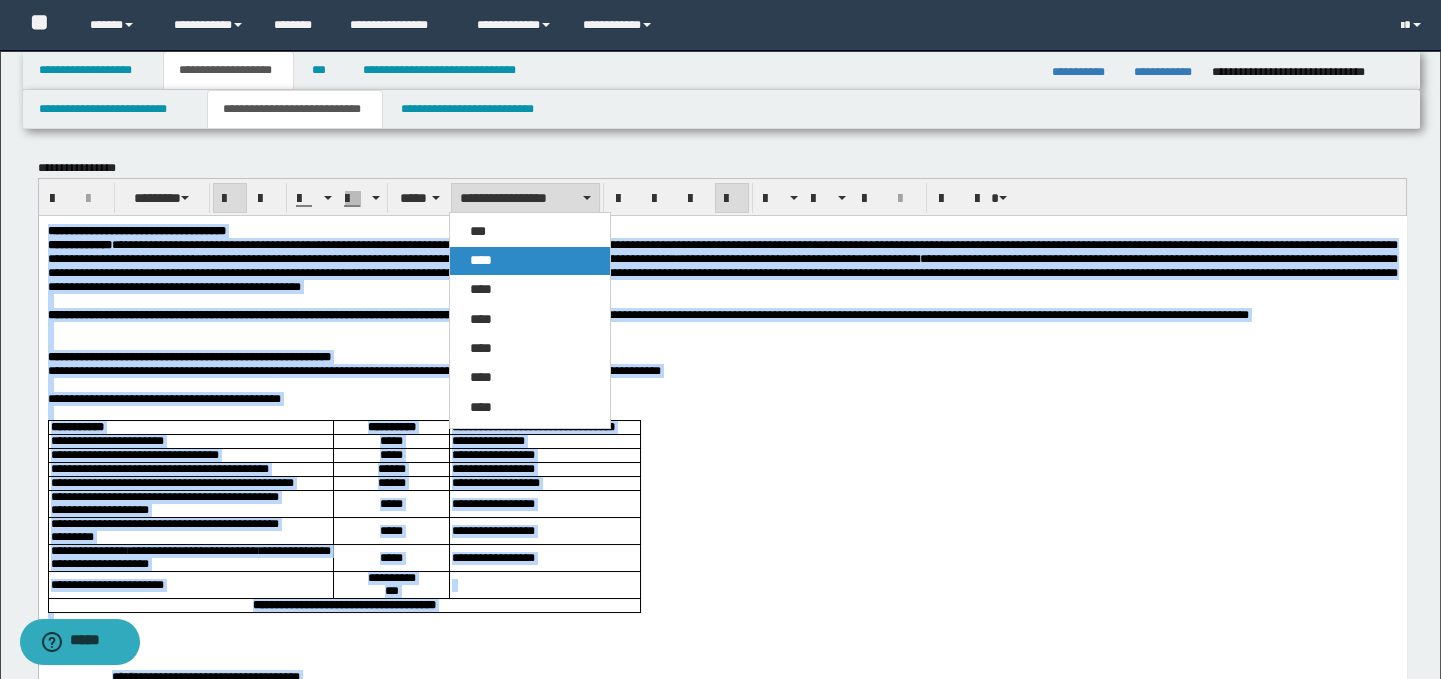 click on "****" at bounding box center [530, 261] 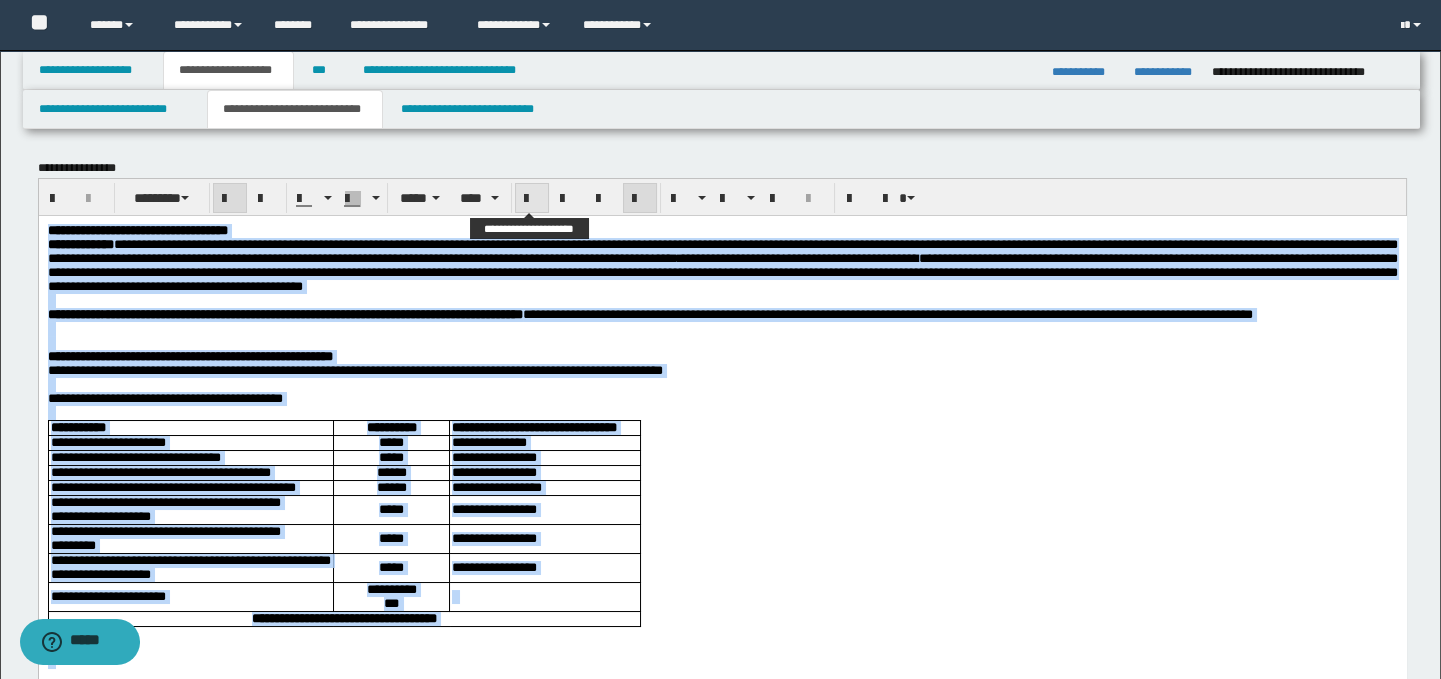 click at bounding box center [532, 199] 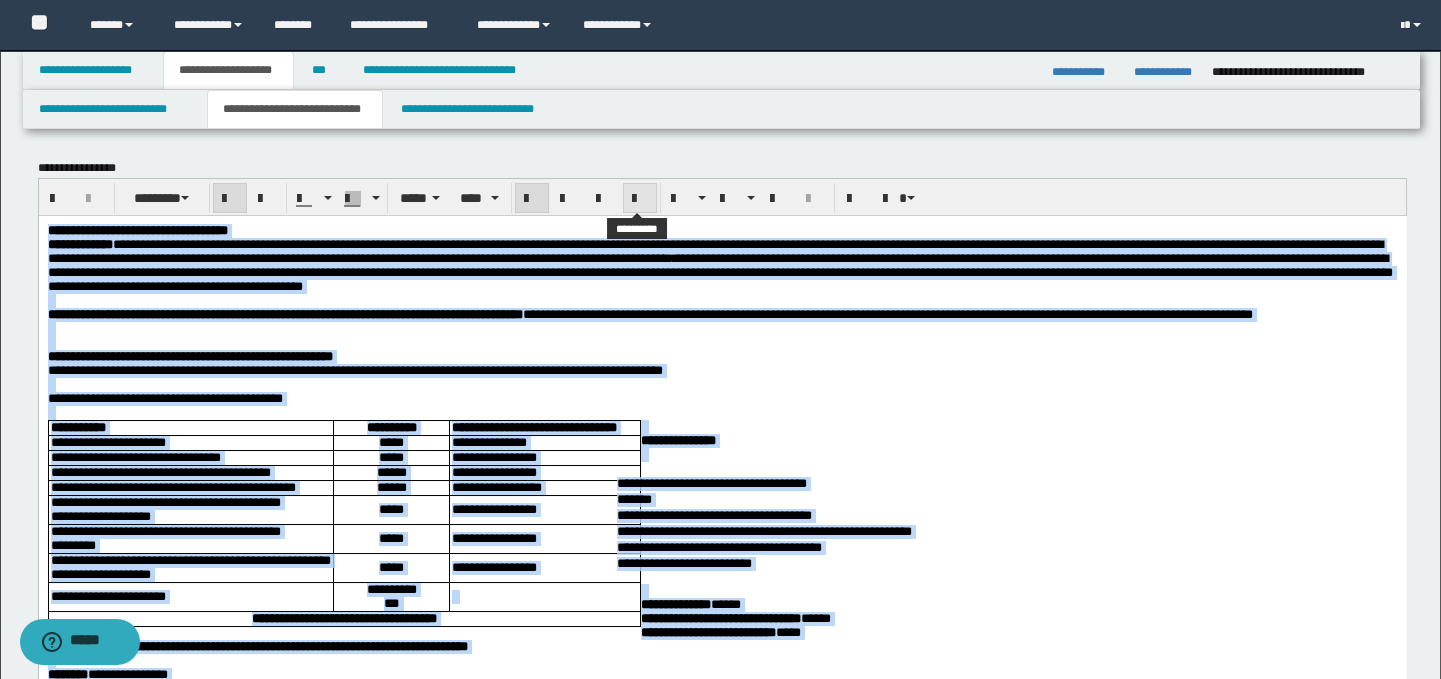 click at bounding box center [640, 198] 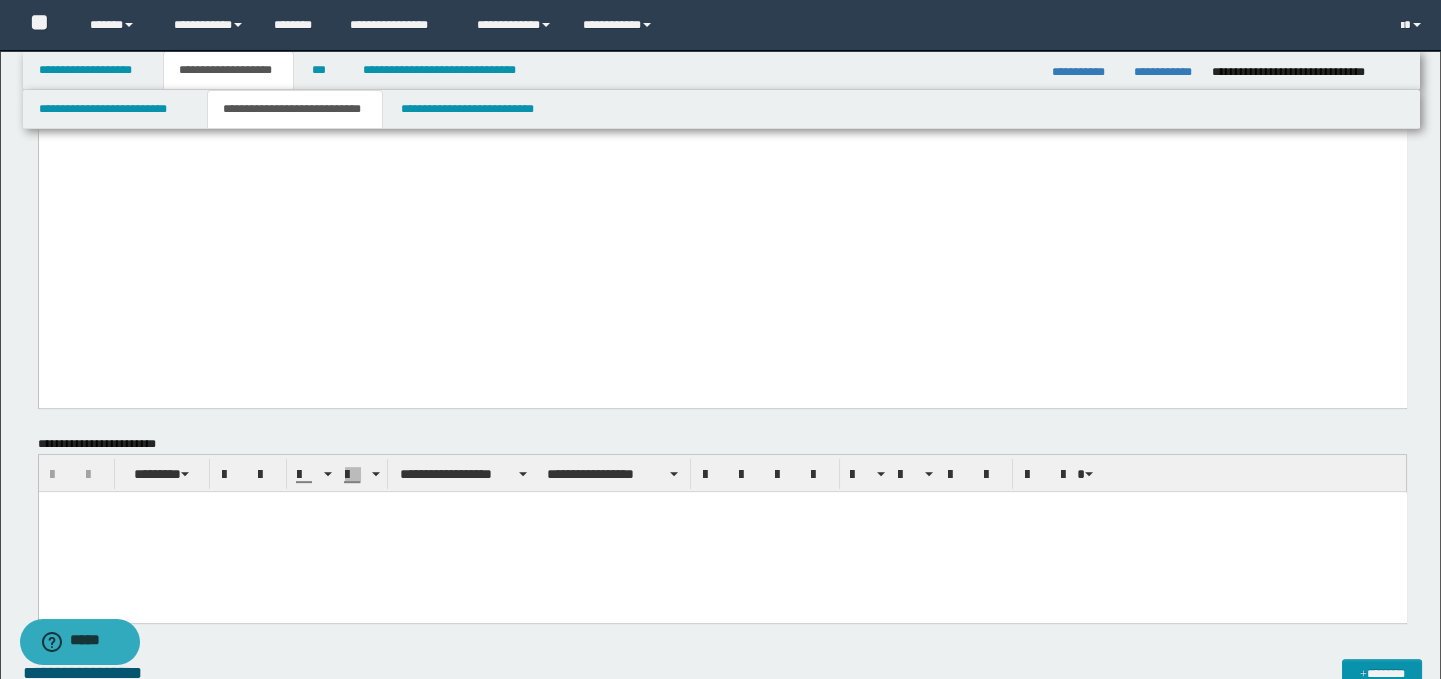 scroll, scrollTop: 1796, scrollLeft: 0, axis: vertical 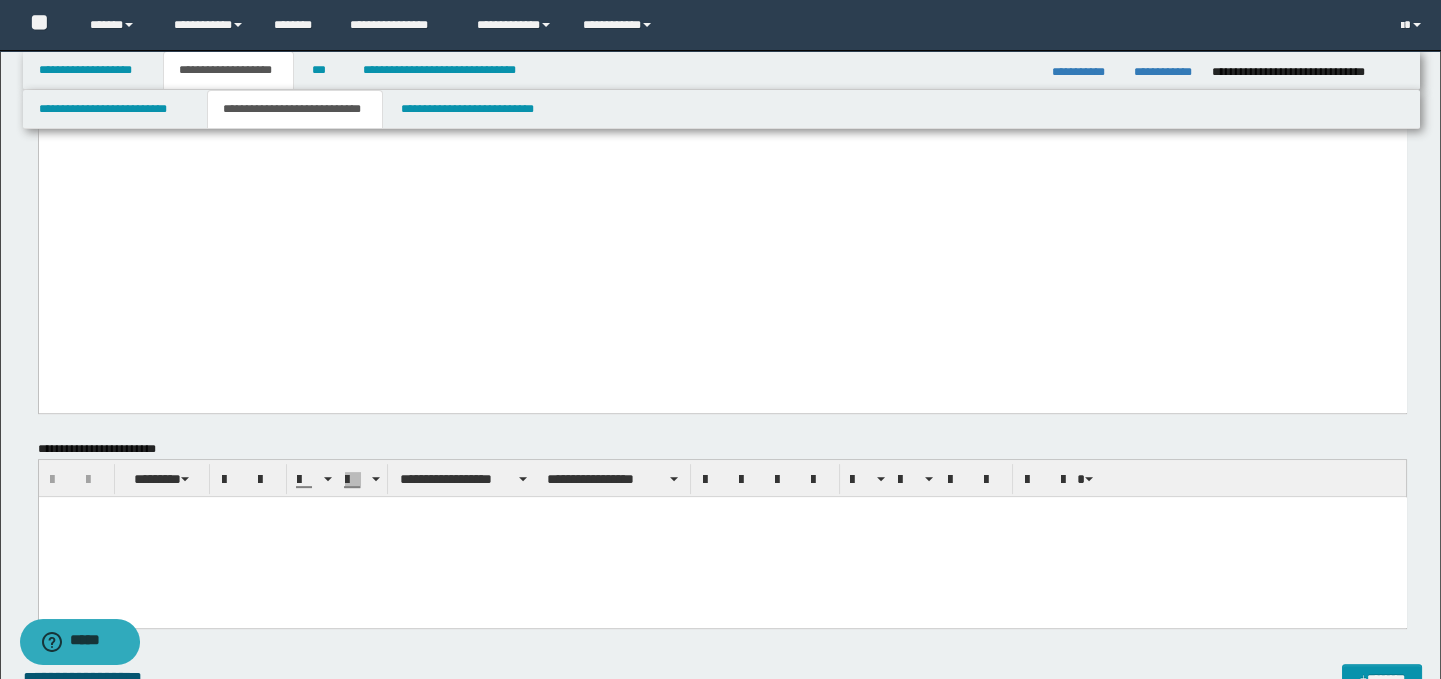 click at bounding box center (722, 537) 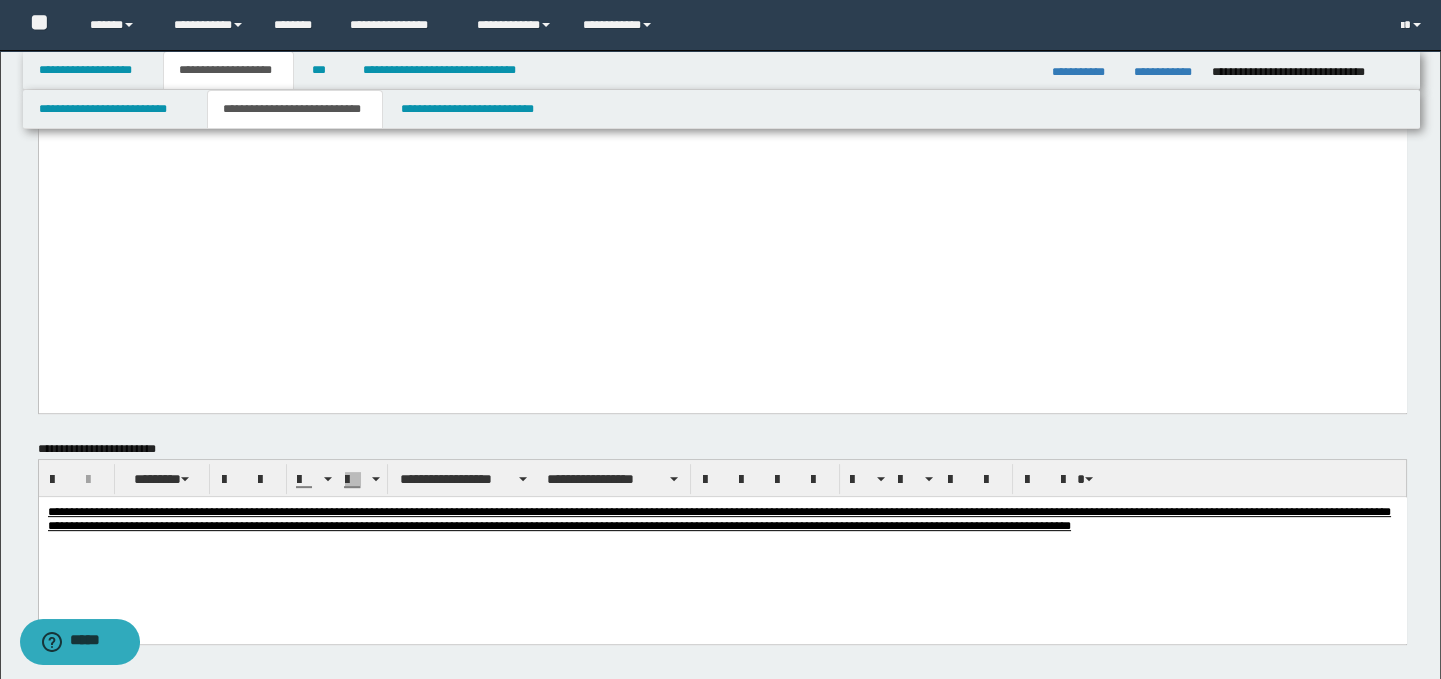 click on "**********" at bounding box center [722, 544] 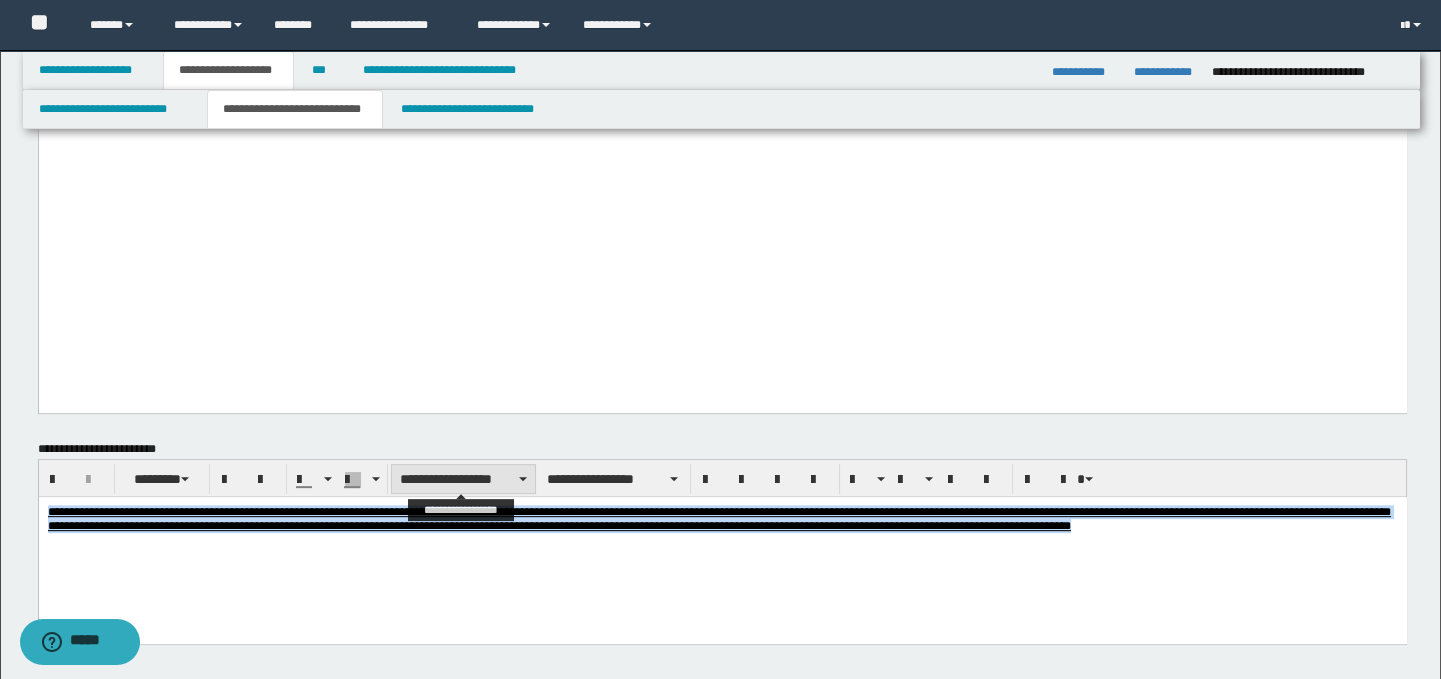 click on "**********" at bounding box center (463, 479) 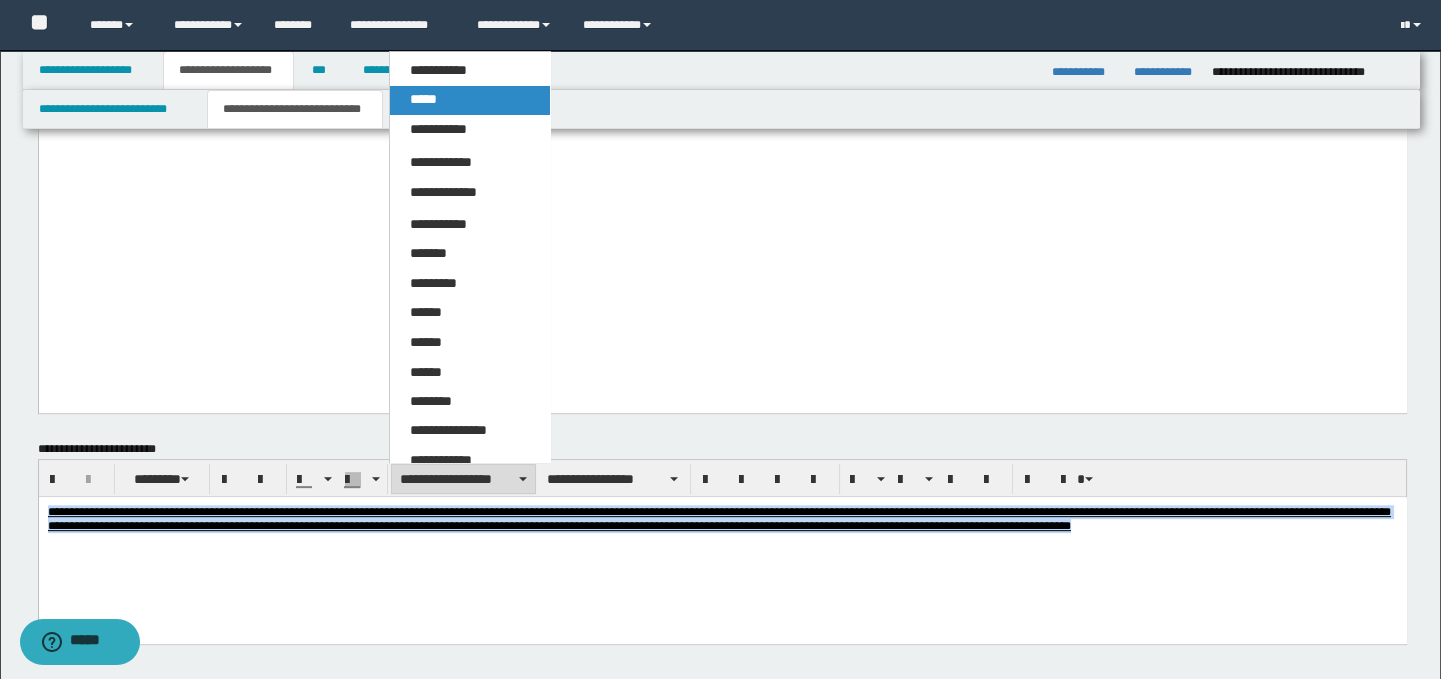 click on "*****" at bounding box center (470, 100) 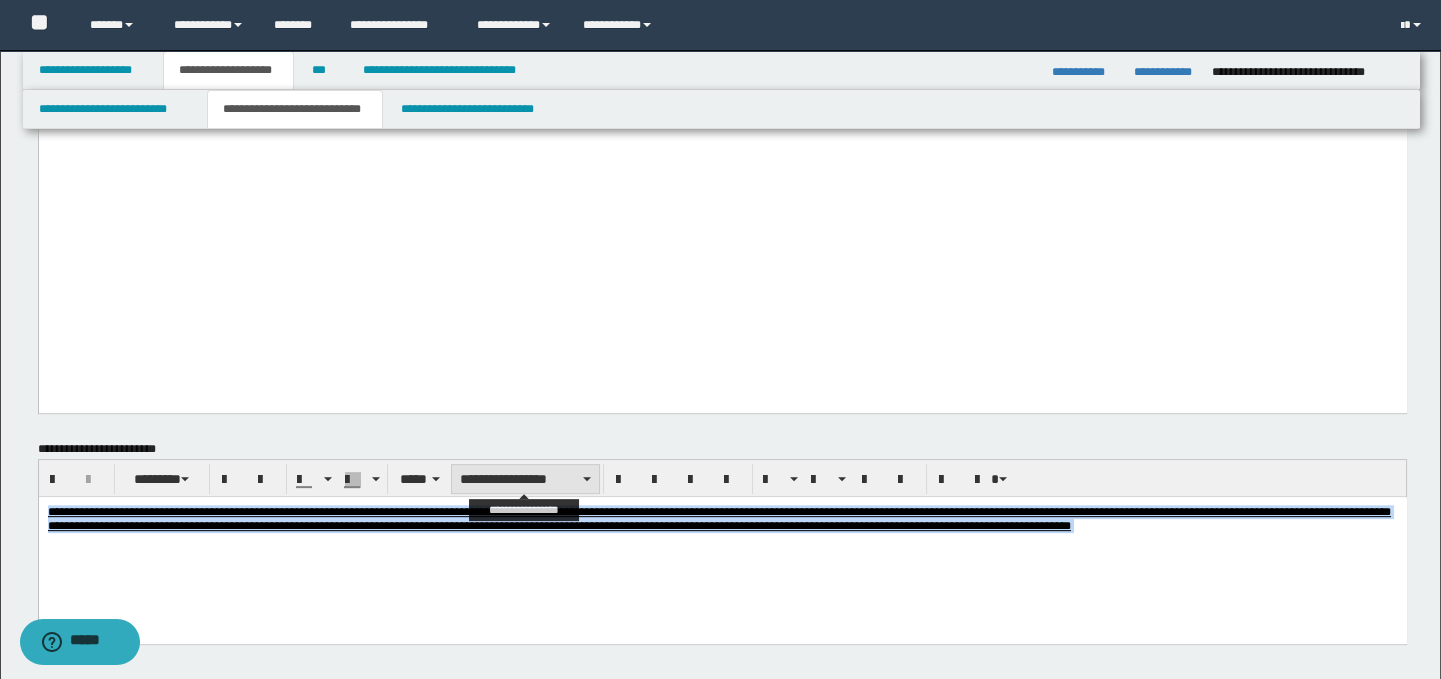 click on "**********" at bounding box center (525, 479) 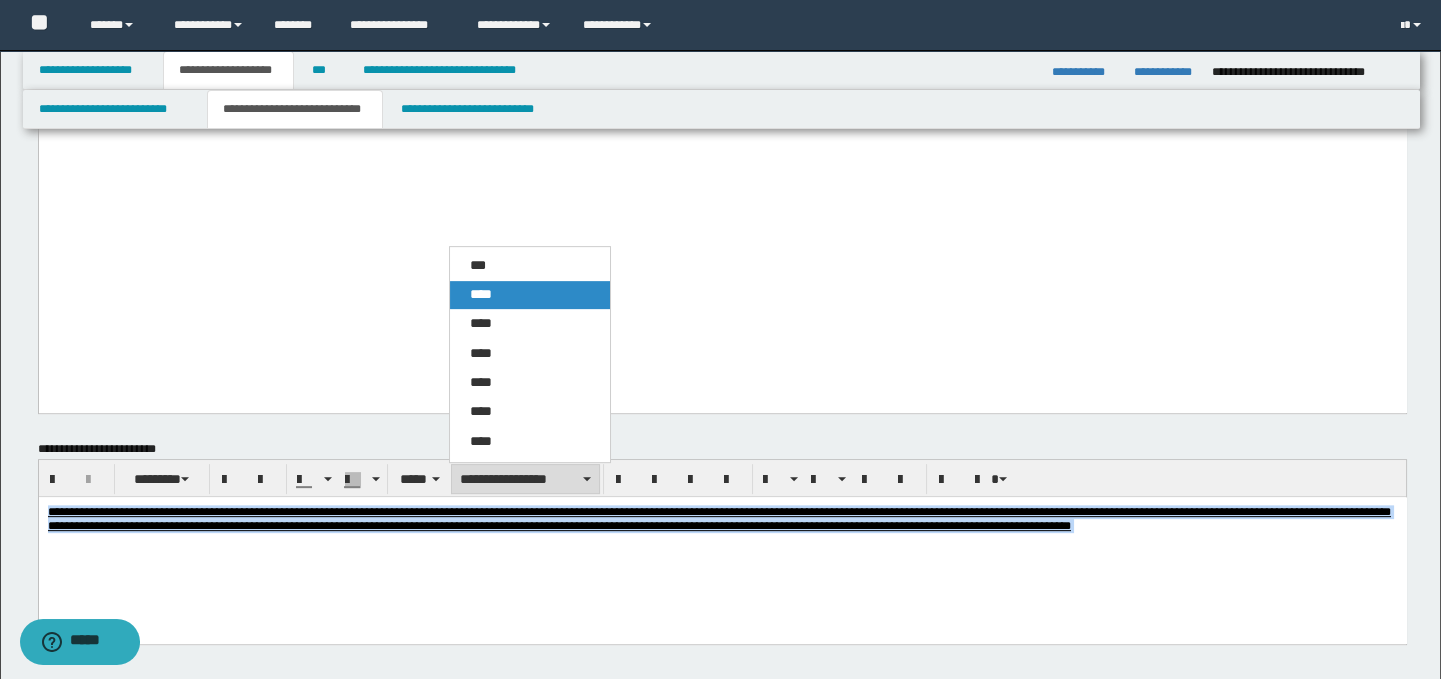 click on "****" at bounding box center (530, 295) 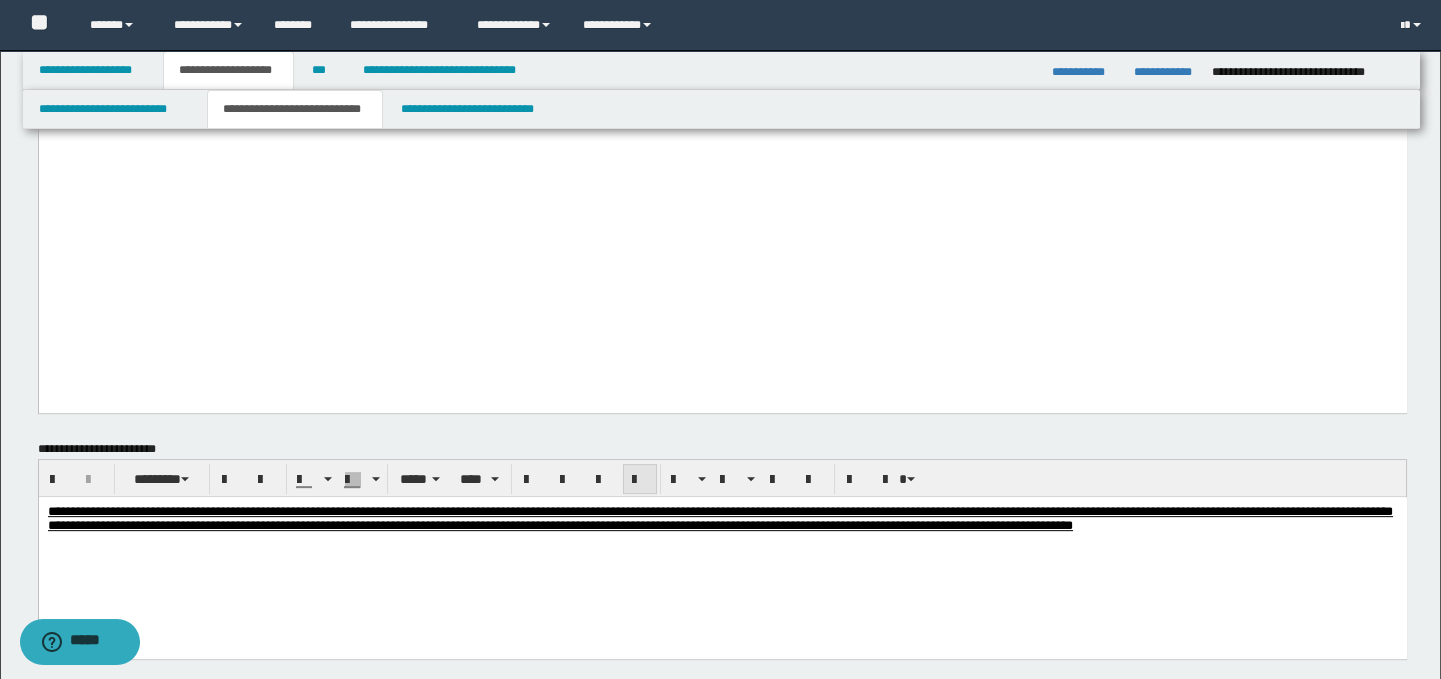 drag, startPoint x: 630, startPoint y: 479, endPoint x: 626, endPoint y: 17, distance: 462.0173 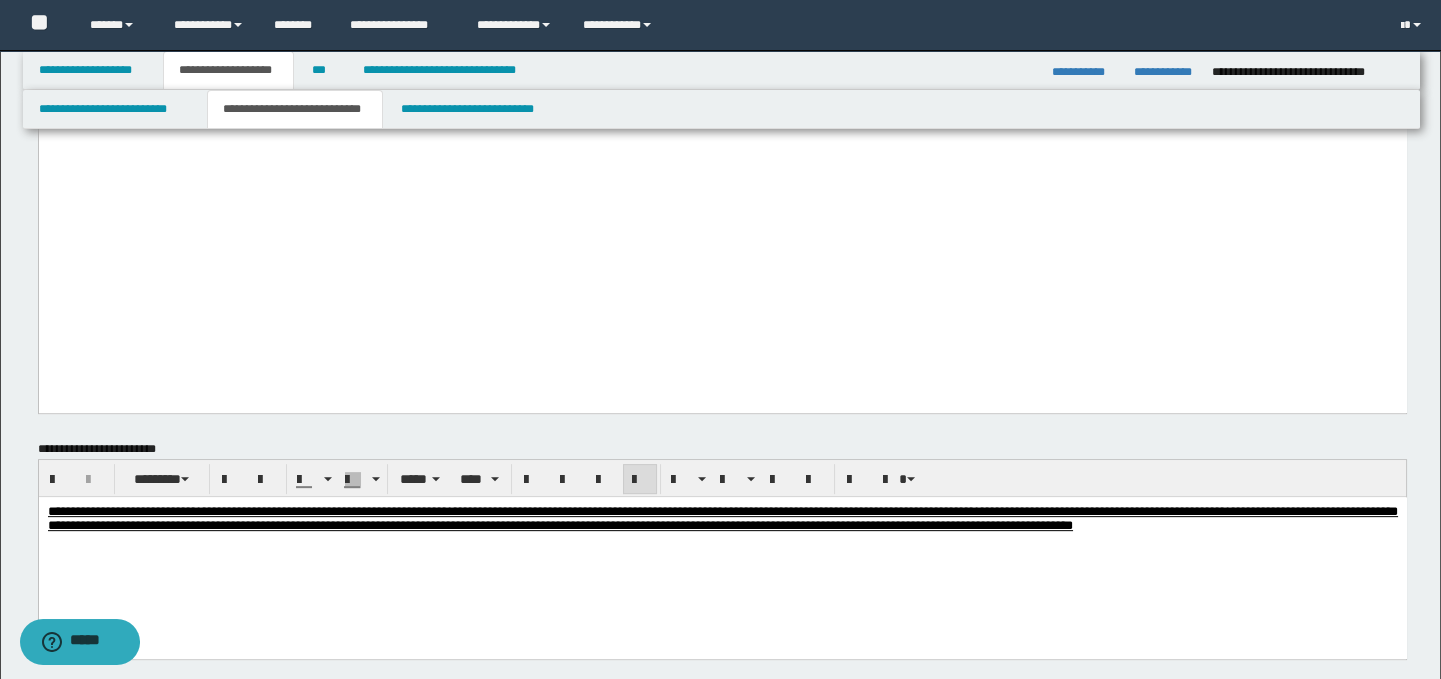 click on "**********" at bounding box center [722, 544] 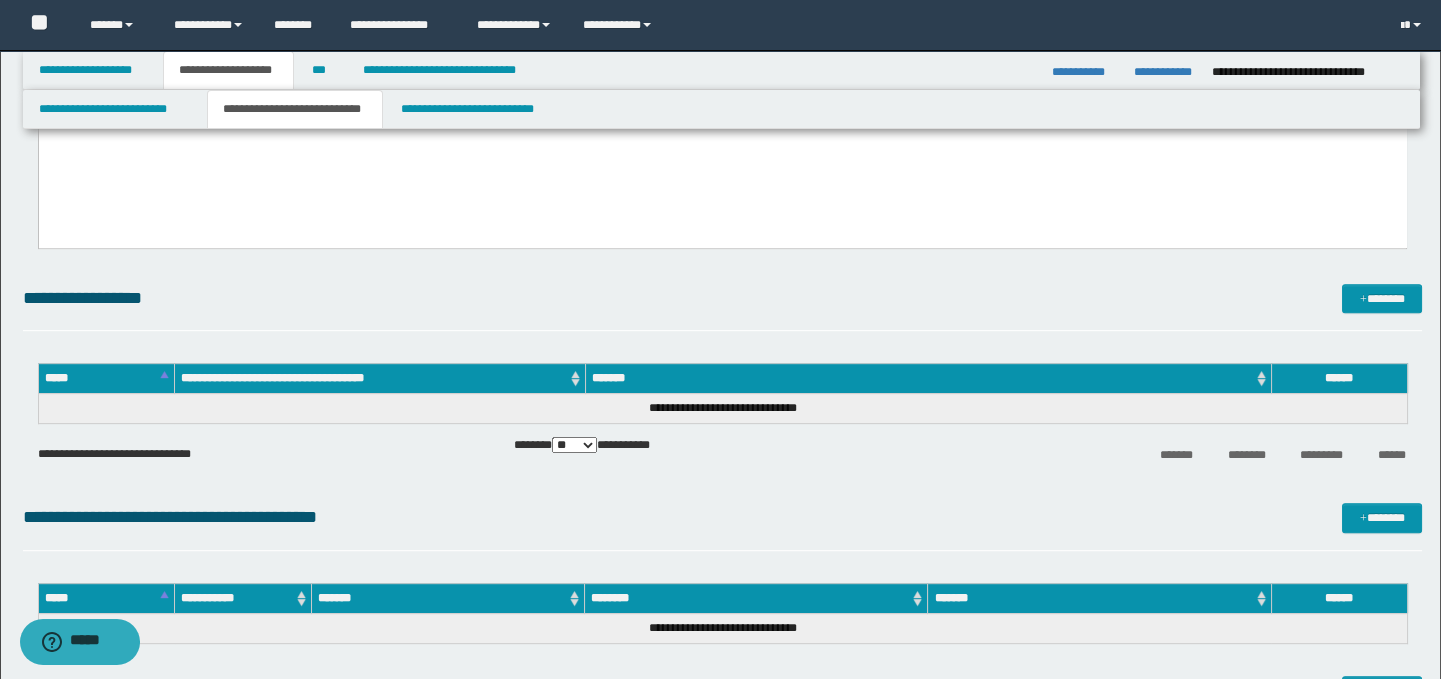 scroll, scrollTop: 2287, scrollLeft: 0, axis: vertical 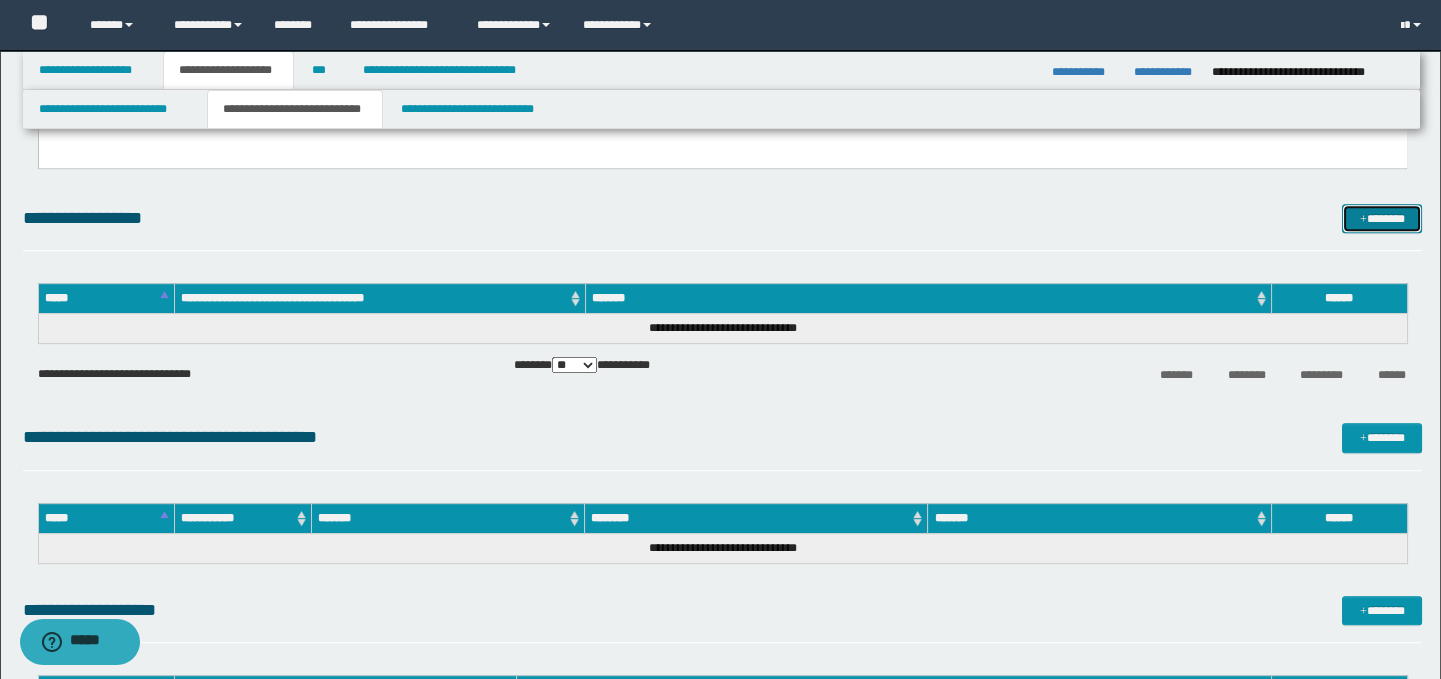 click on "*******" at bounding box center [1382, 219] 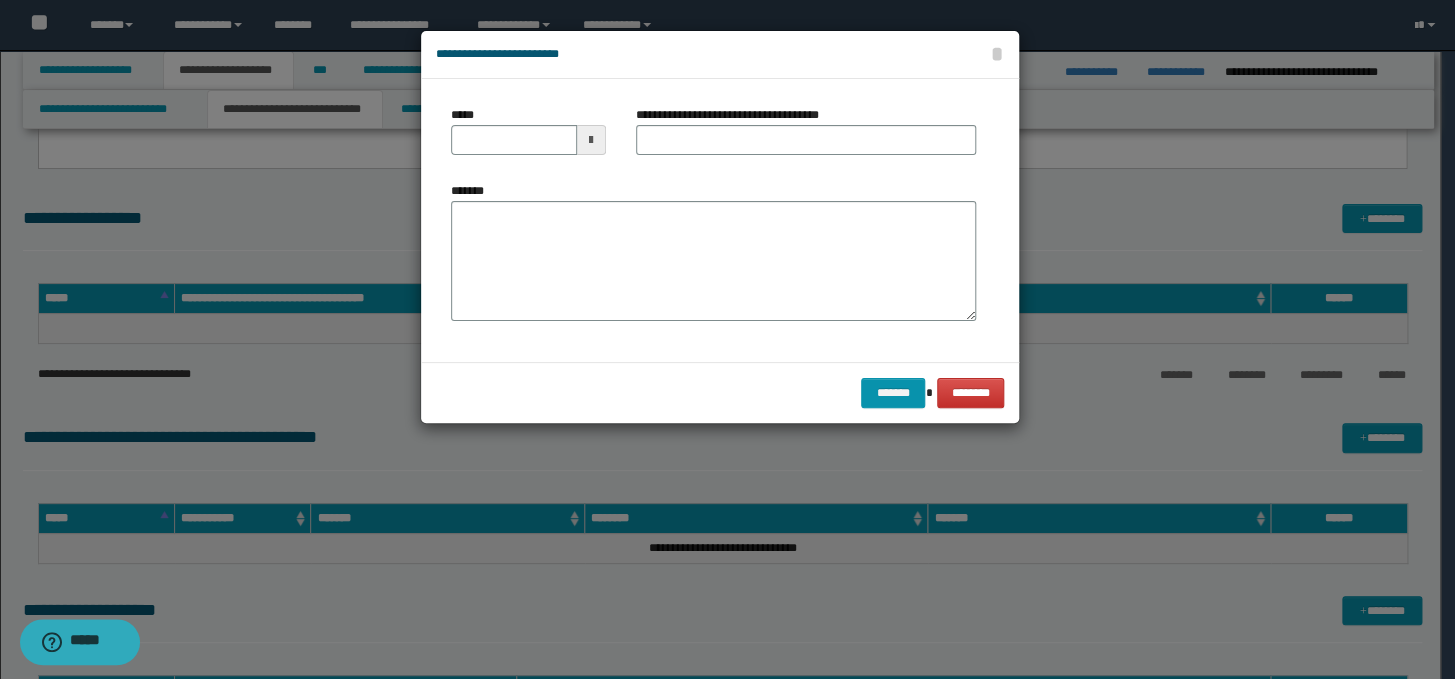 click on "*******
********" at bounding box center [720, 392] 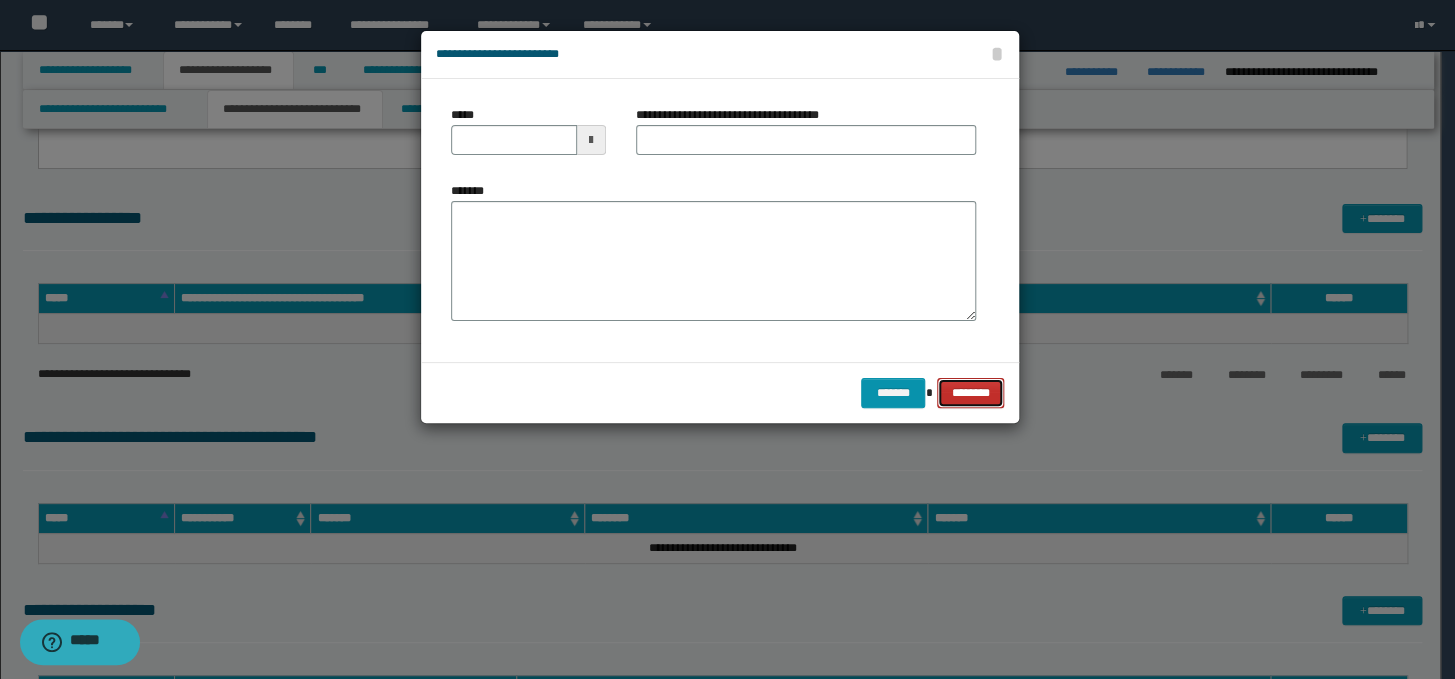 click on "********" at bounding box center (970, 393) 